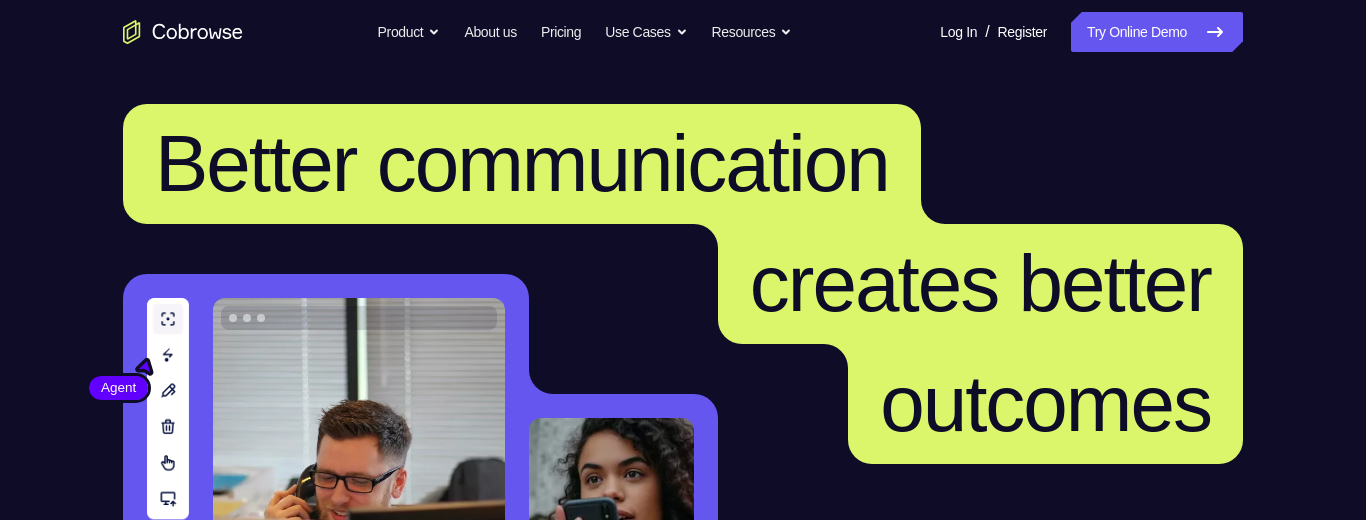 scroll, scrollTop: 324, scrollLeft: 0, axis: vertical 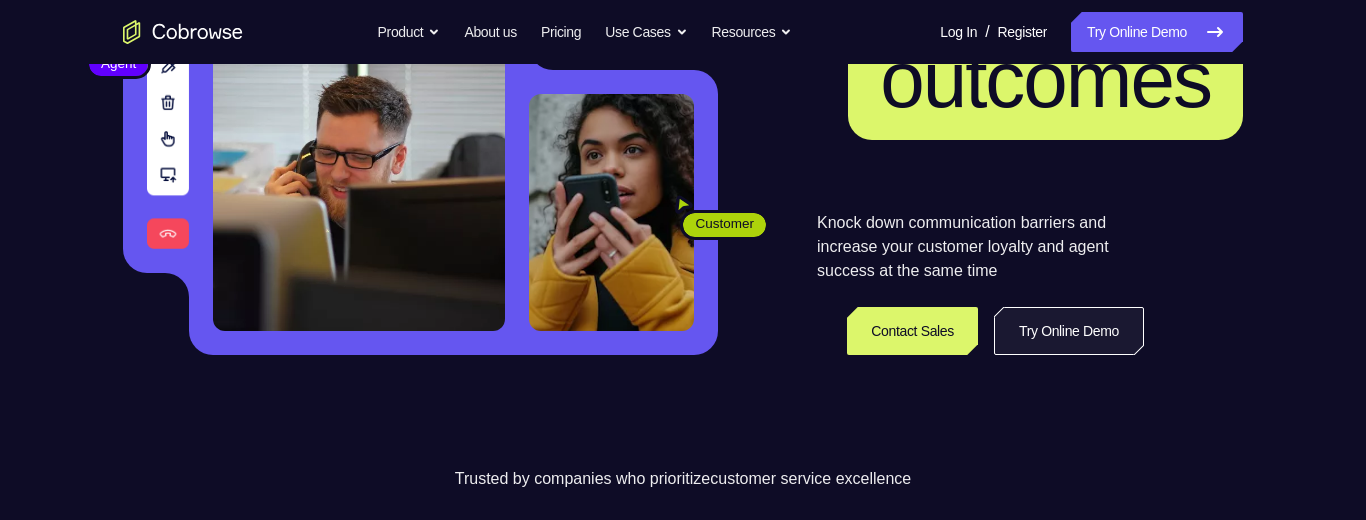 click on "Try Online Demo" at bounding box center (1069, 331) 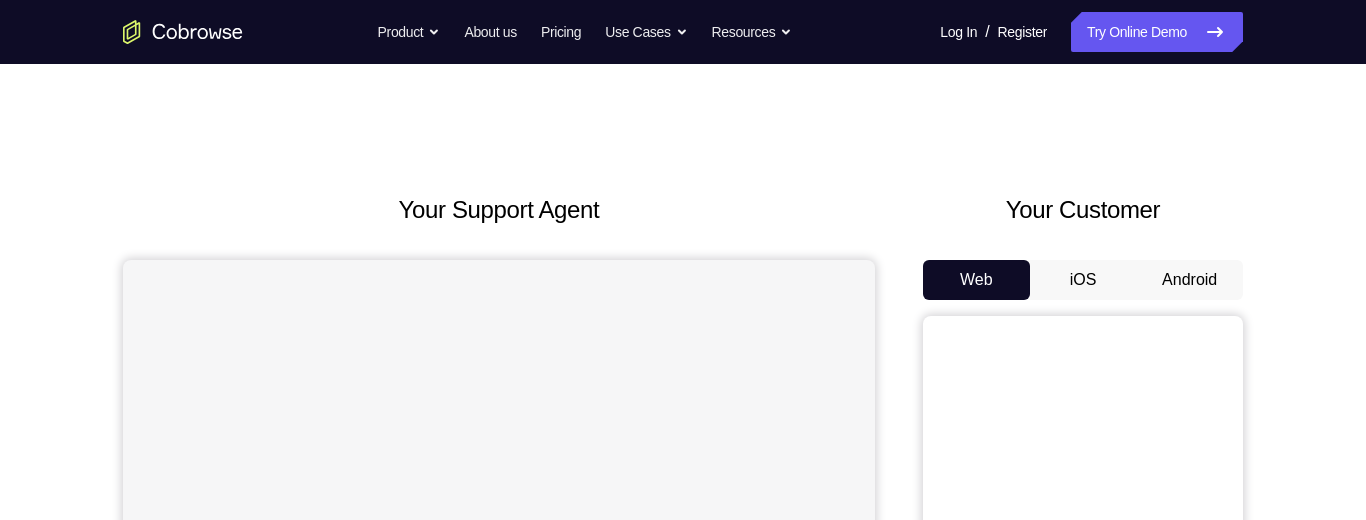 scroll, scrollTop: 172, scrollLeft: 0, axis: vertical 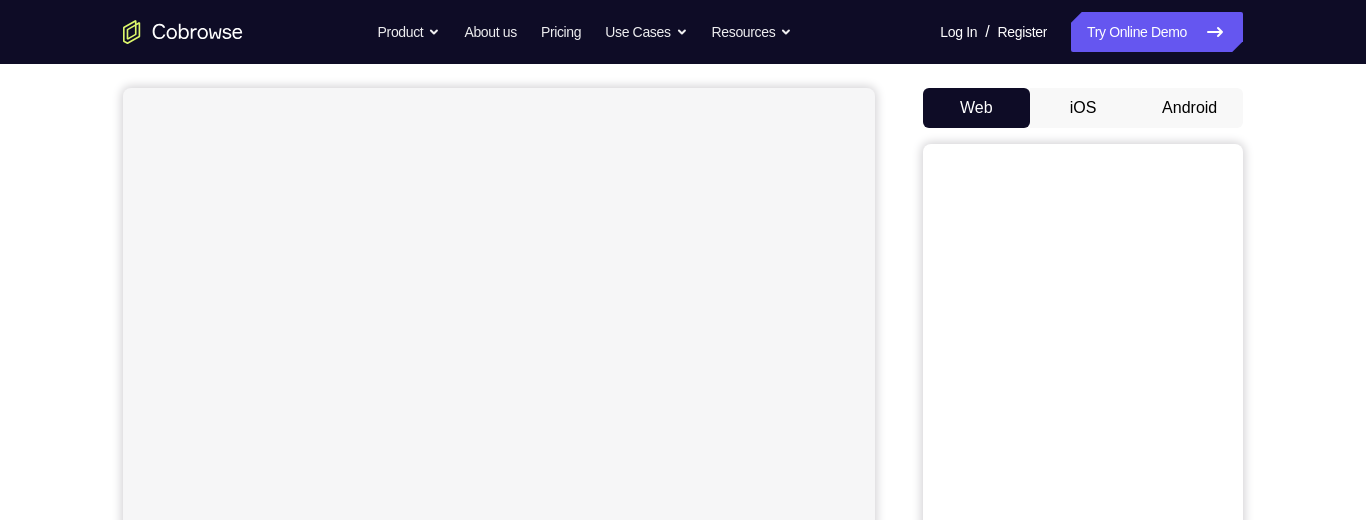 click on "Android" at bounding box center (1189, 108) 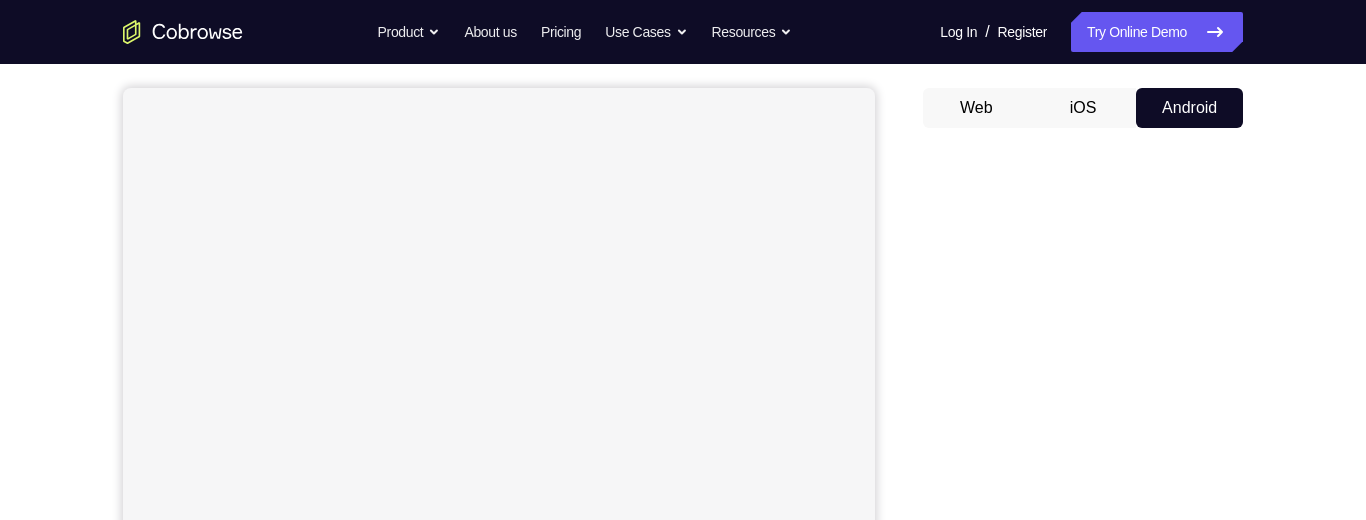 scroll, scrollTop: 289, scrollLeft: 0, axis: vertical 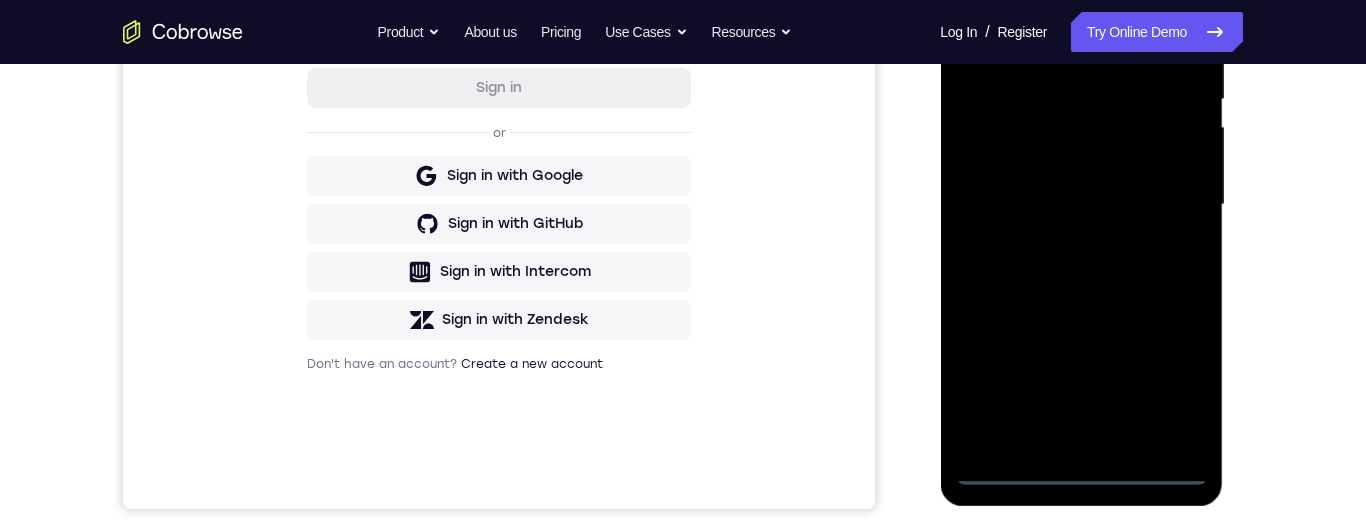 click at bounding box center [1081, 205] 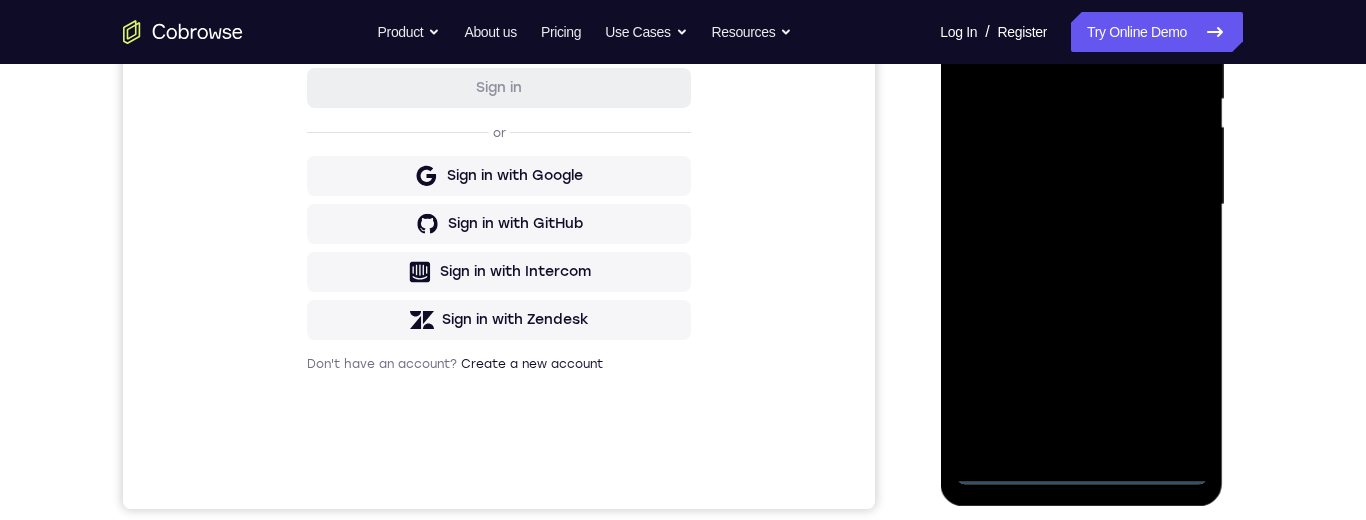 click at bounding box center (1081, 205) 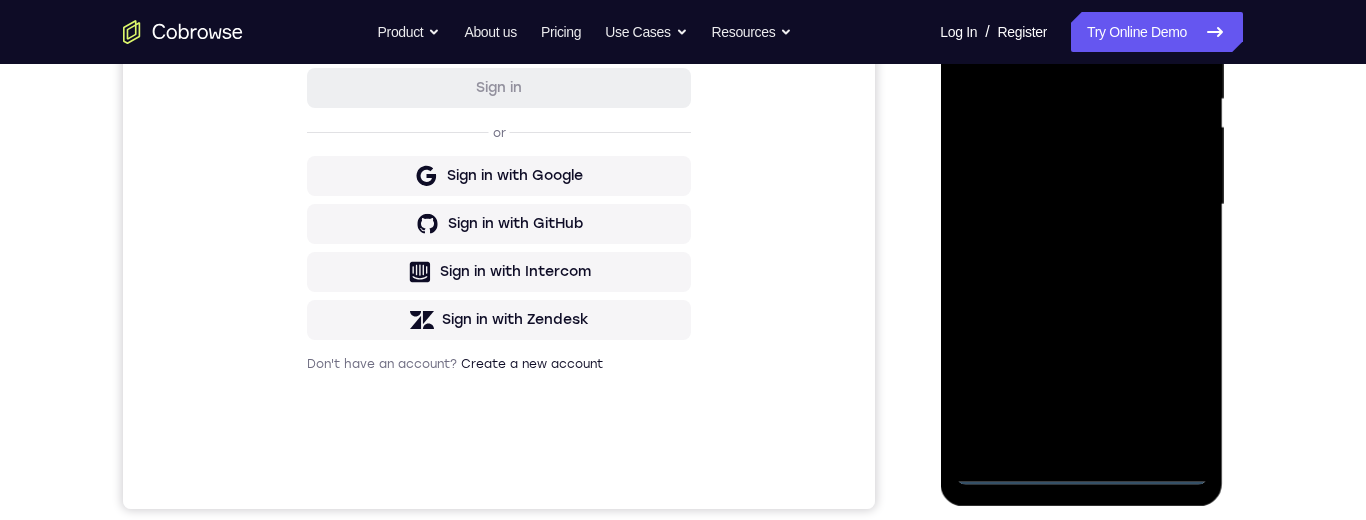 click at bounding box center (1081, 205) 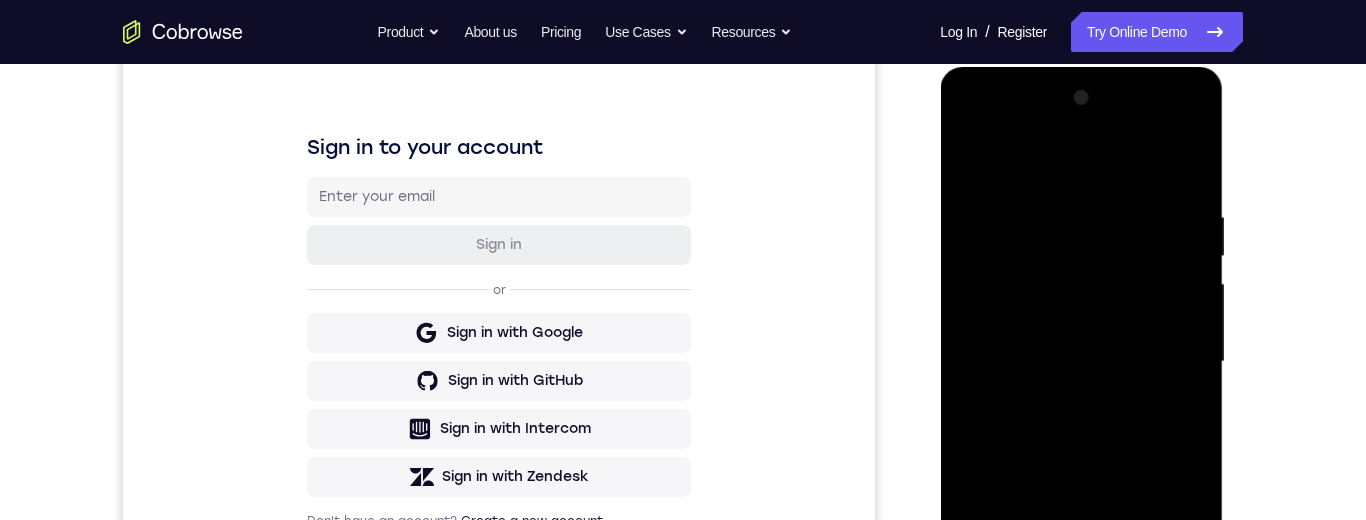 scroll, scrollTop: 250, scrollLeft: 0, axis: vertical 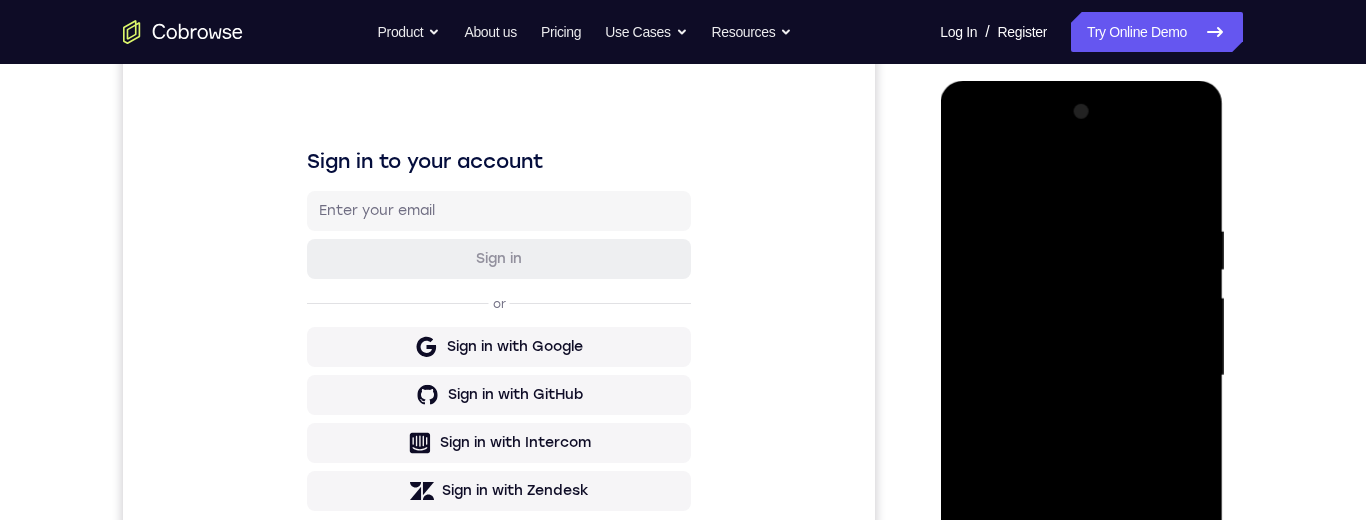 click at bounding box center [1081, 376] 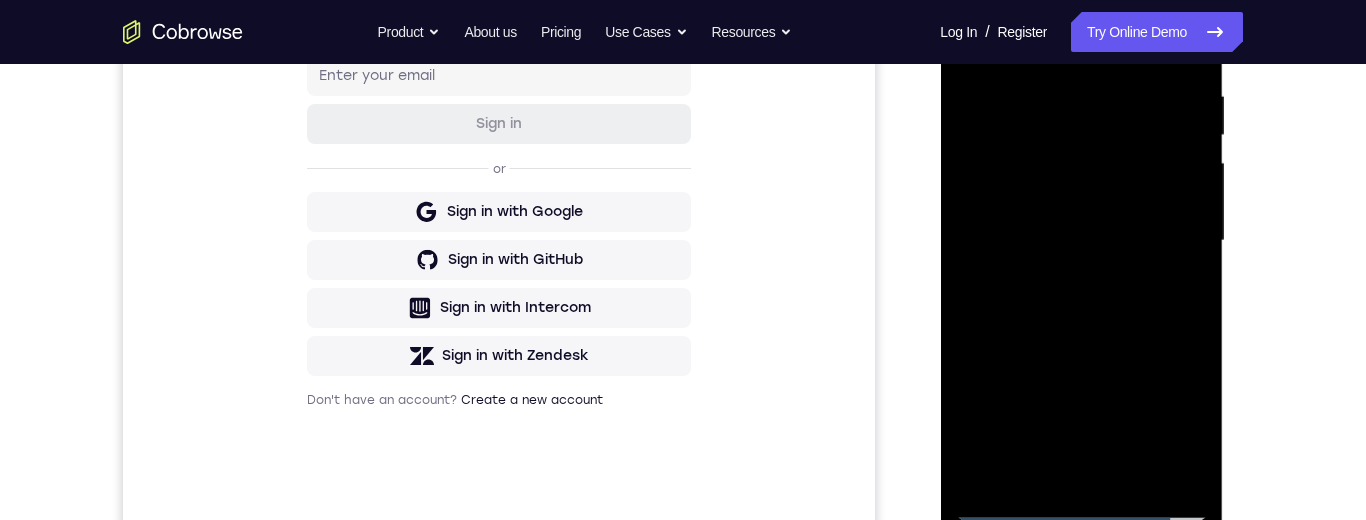 scroll, scrollTop: 383, scrollLeft: 0, axis: vertical 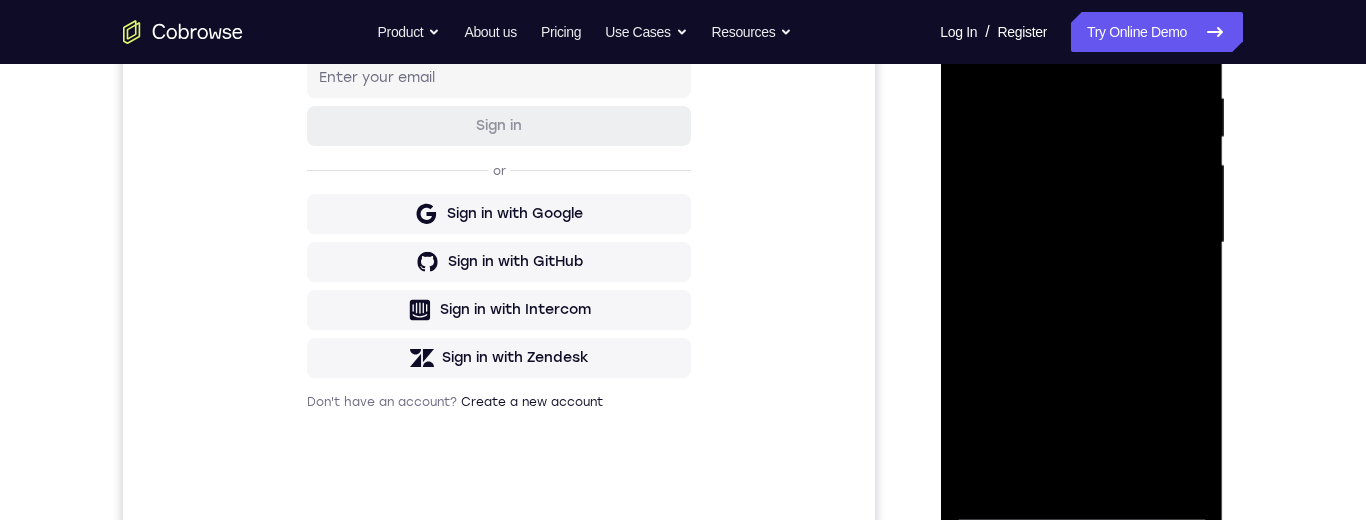 click at bounding box center (1081, 243) 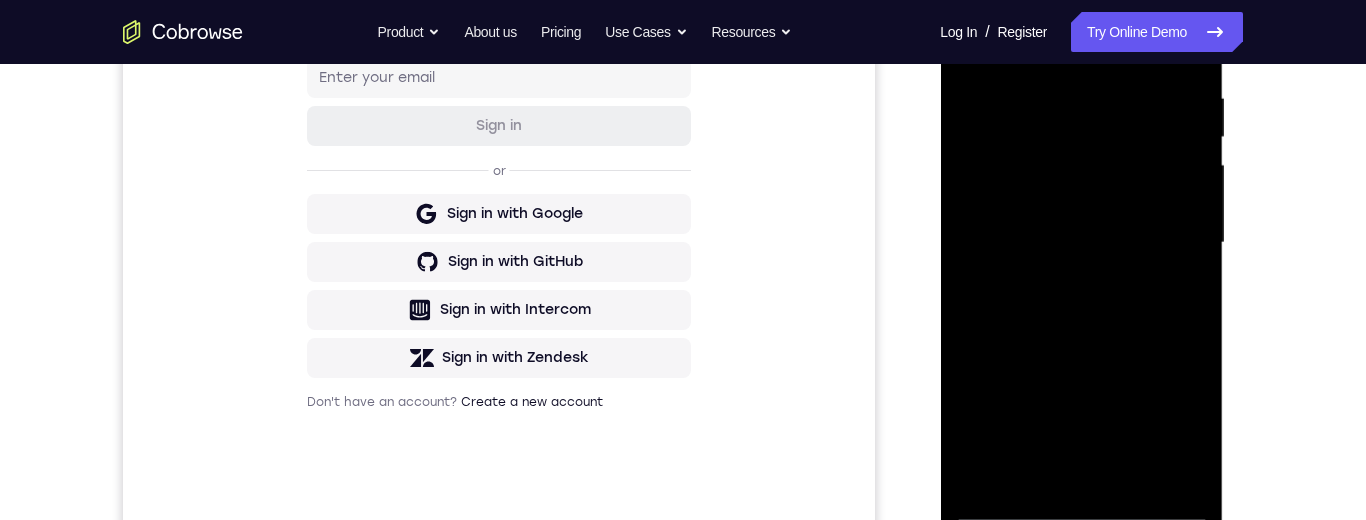click at bounding box center (1081, 243) 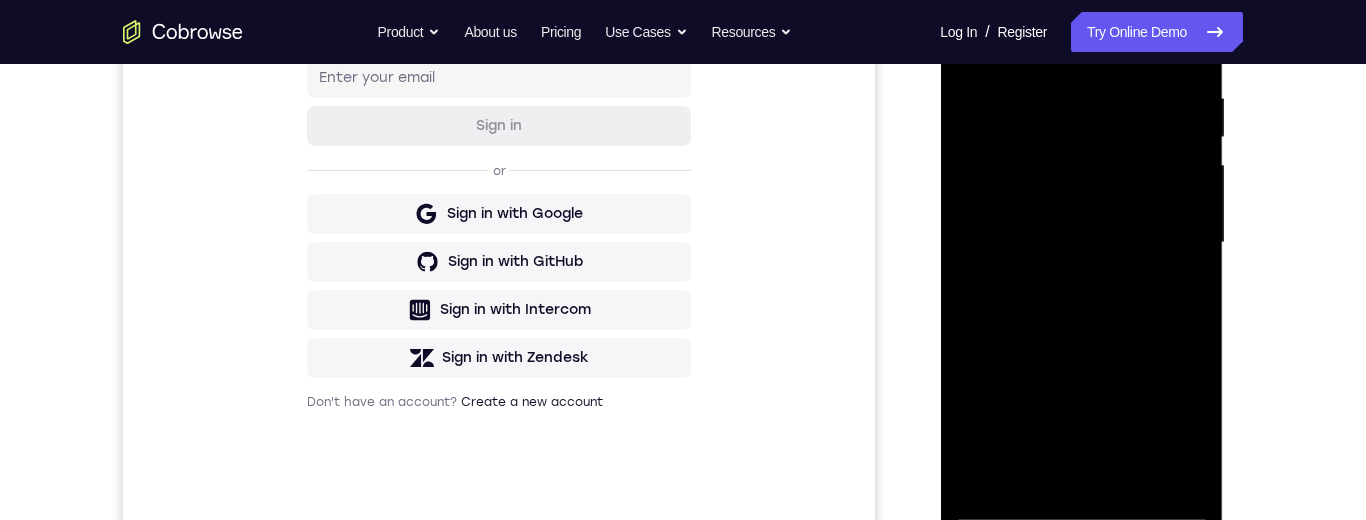 click at bounding box center (1081, 243) 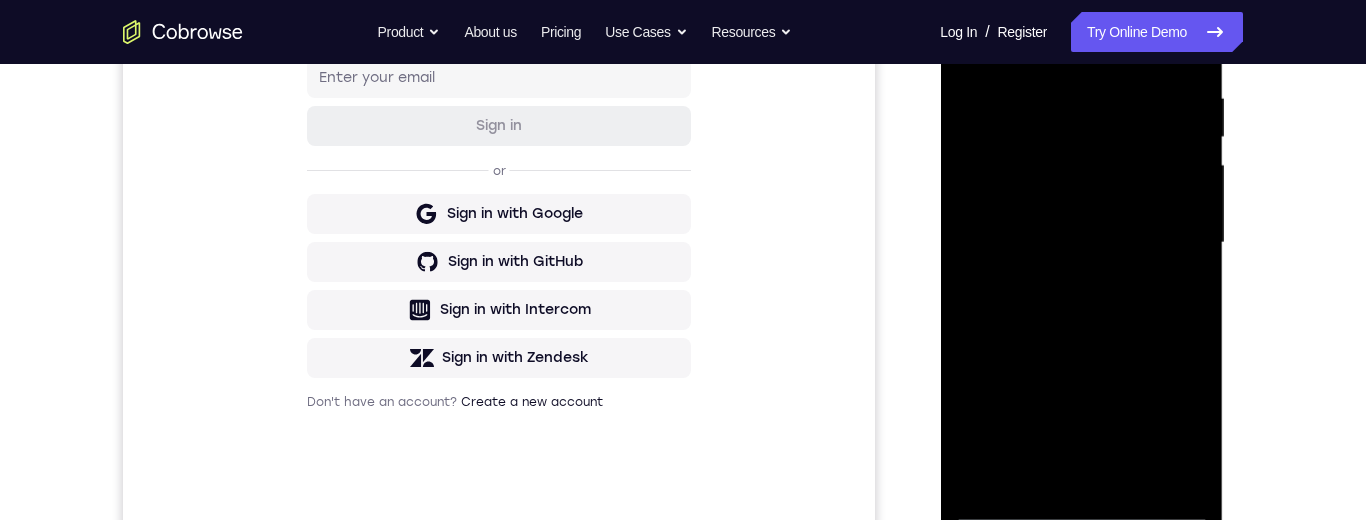 click at bounding box center (1081, 243) 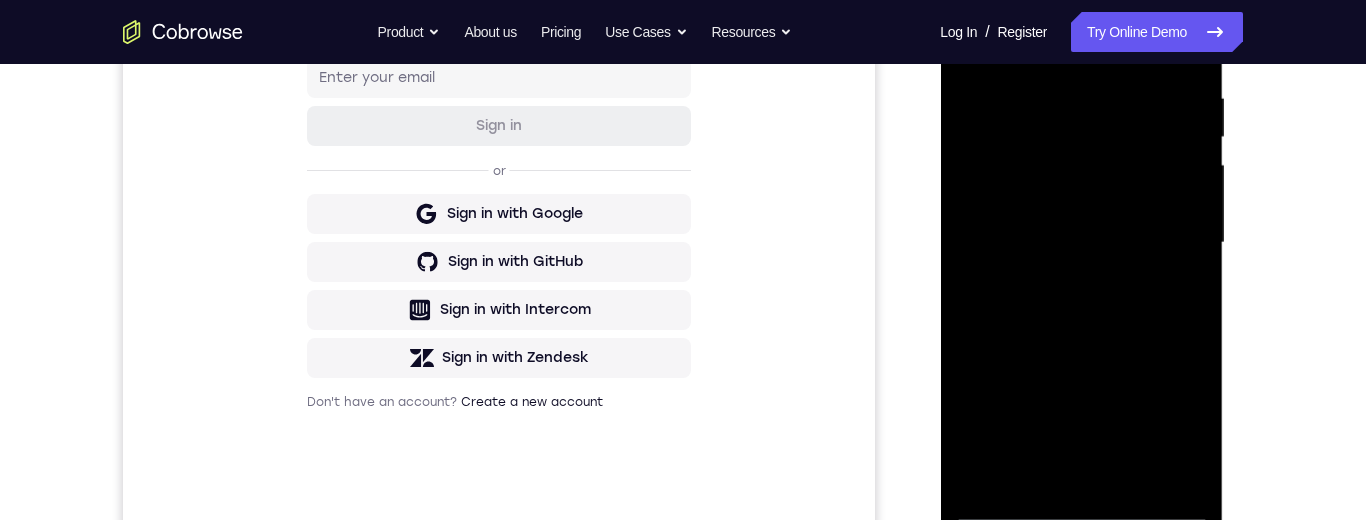 click at bounding box center [1081, 243] 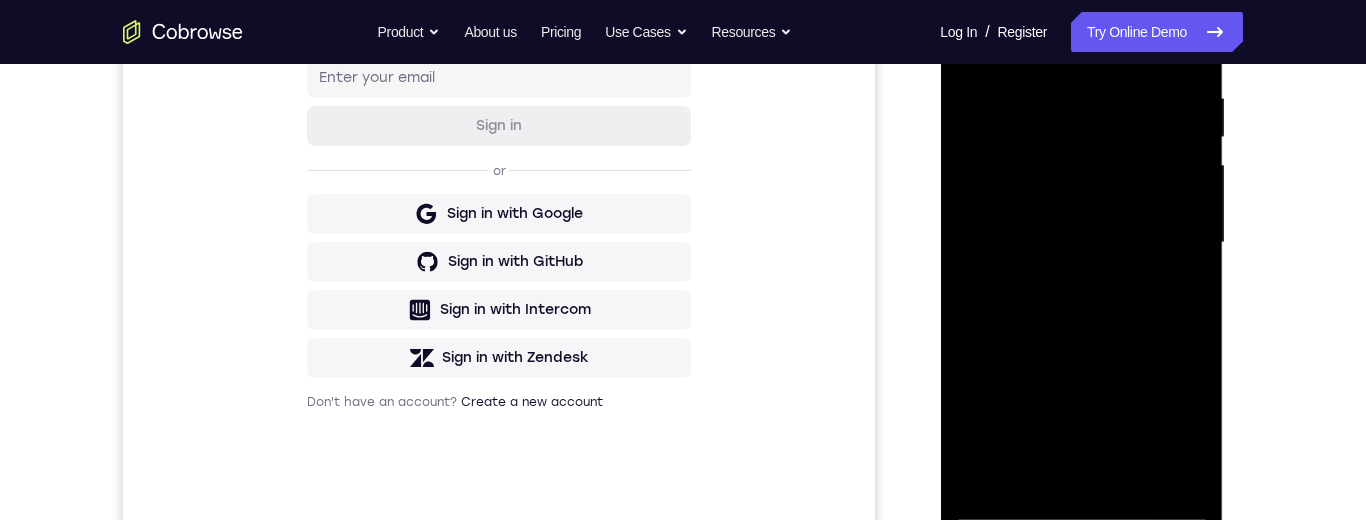 click at bounding box center [1081, 243] 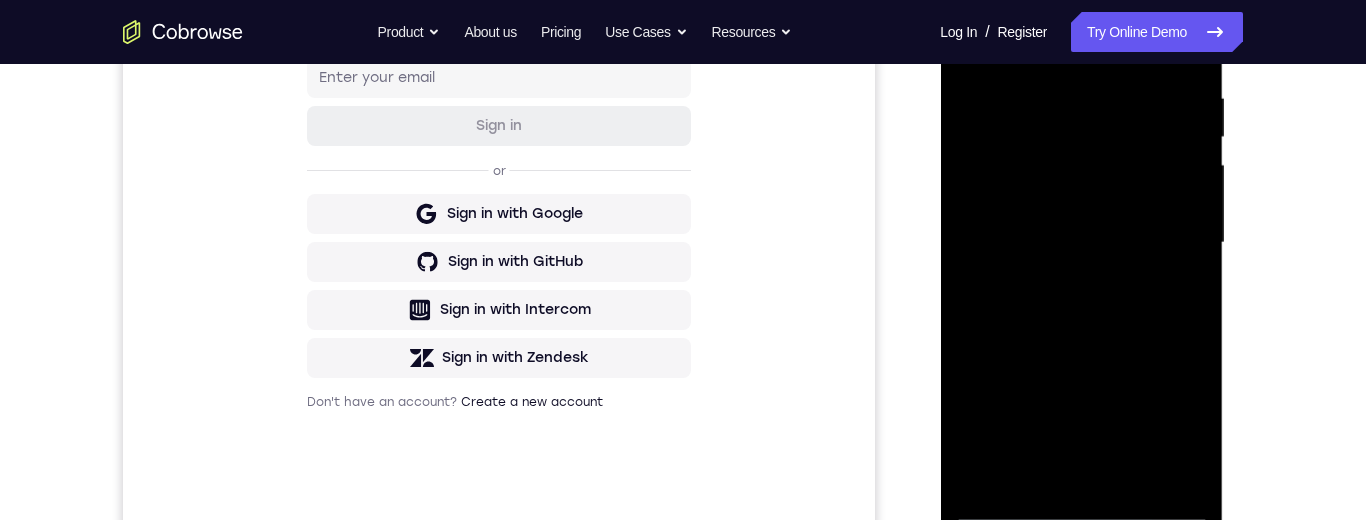 click at bounding box center (1081, 243) 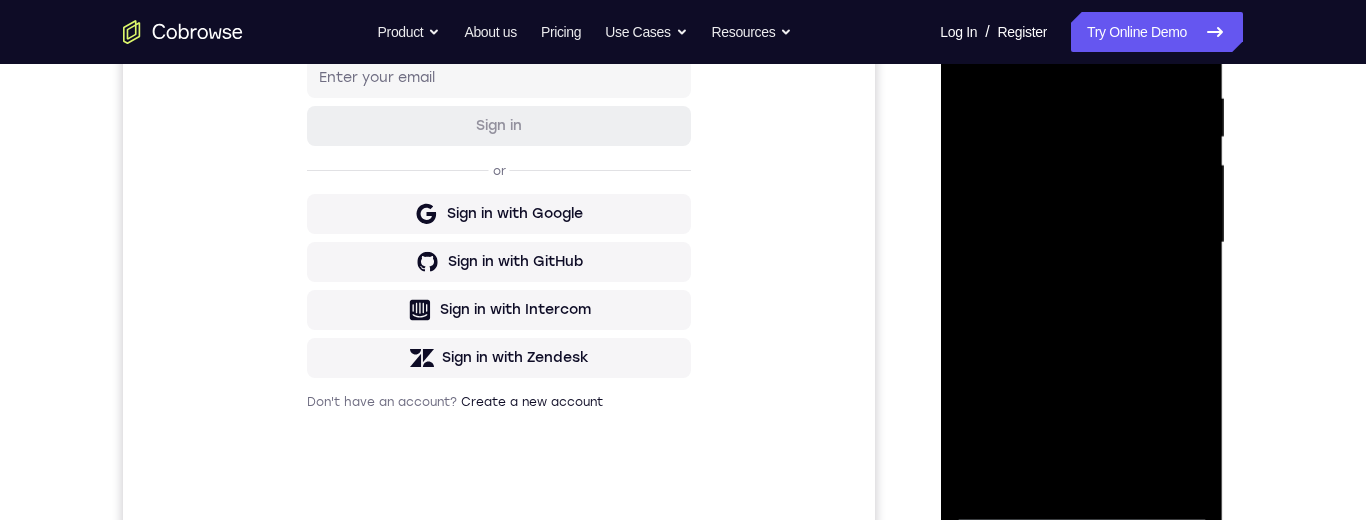 click at bounding box center (1081, 243) 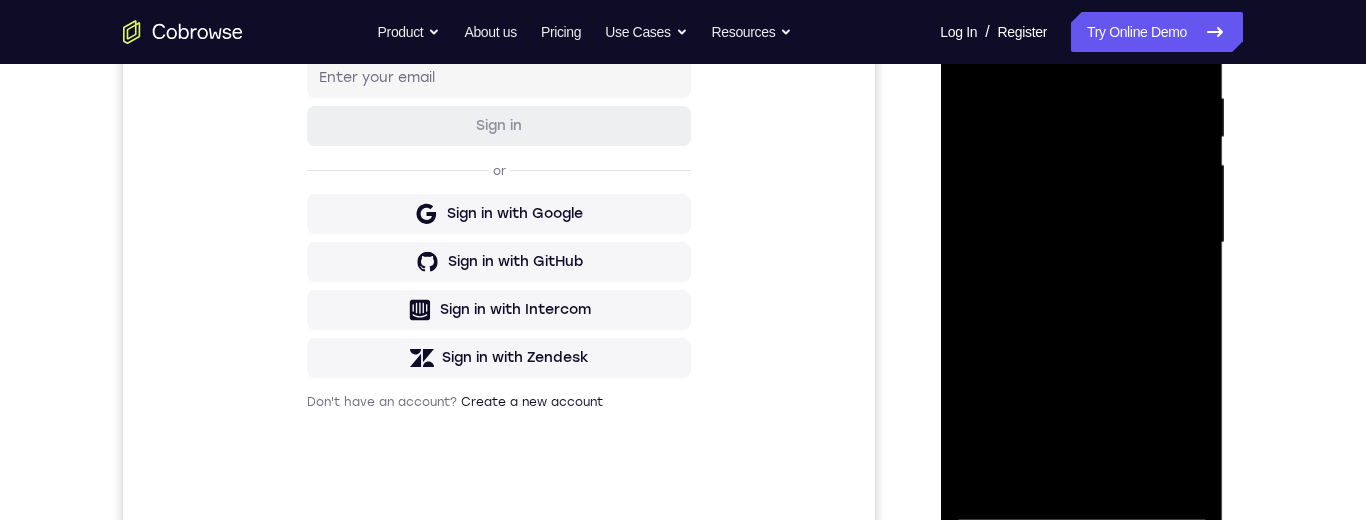 click at bounding box center [1081, 243] 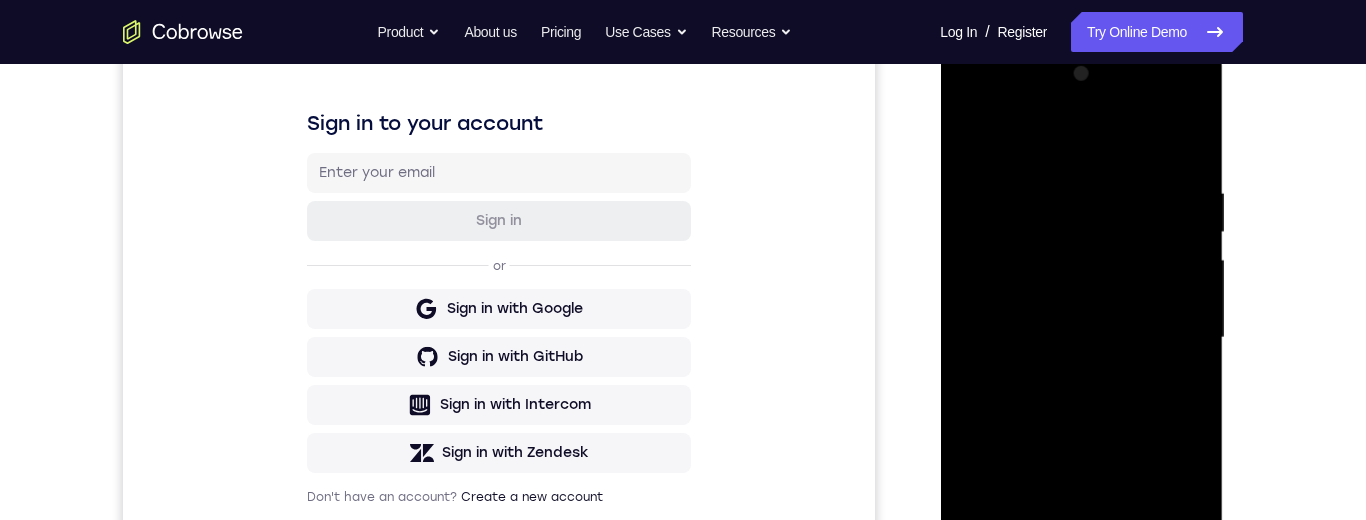 scroll, scrollTop: 286, scrollLeft: 0, axis: vertical 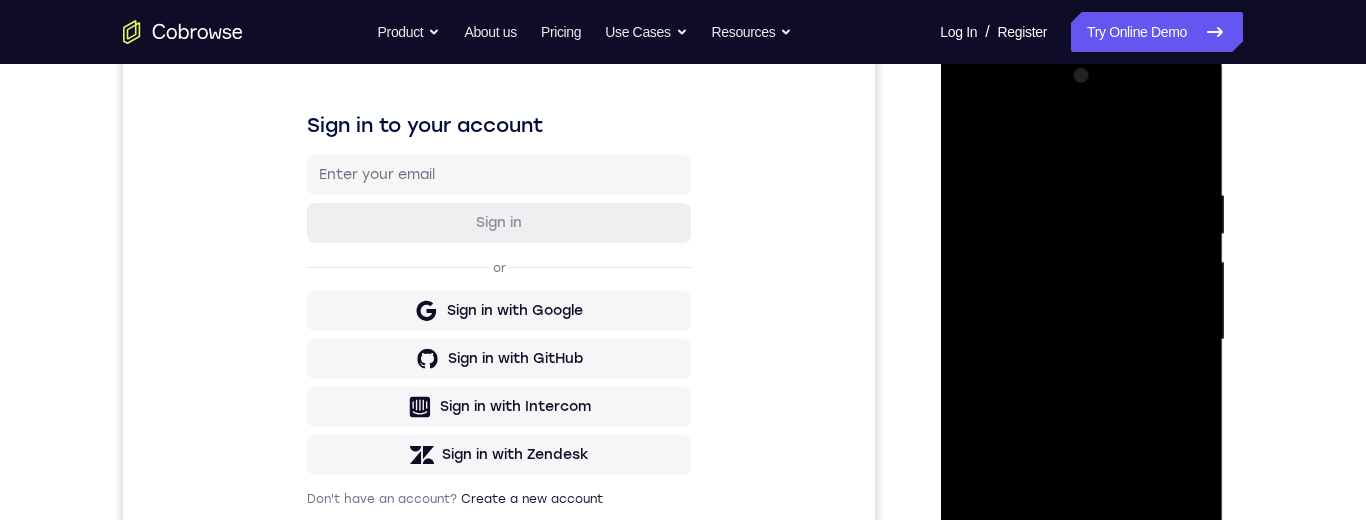 click at bounding box center (1081, 340) 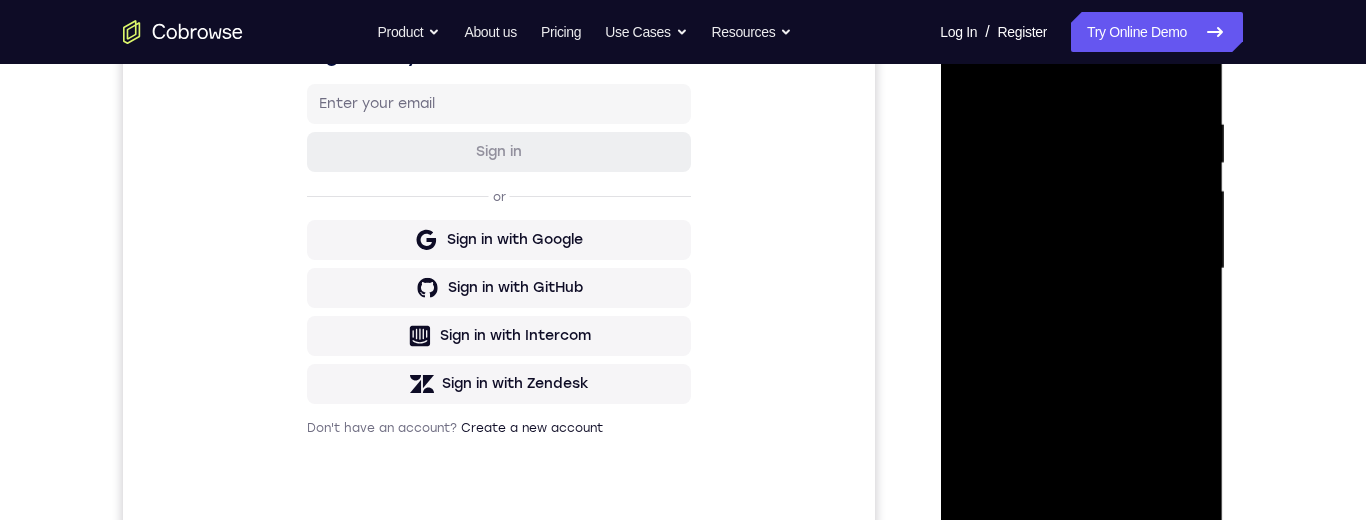 scroll, scrollTop: 354, scrollLeft: 0, axis: vertical 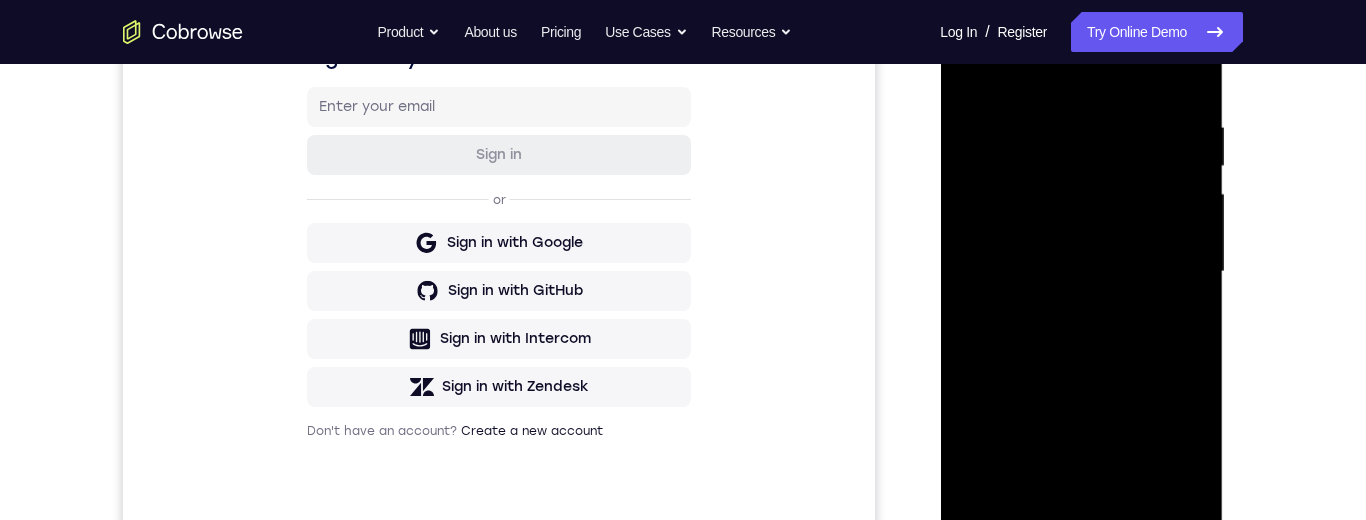 click at bounding box center (1081, 272) 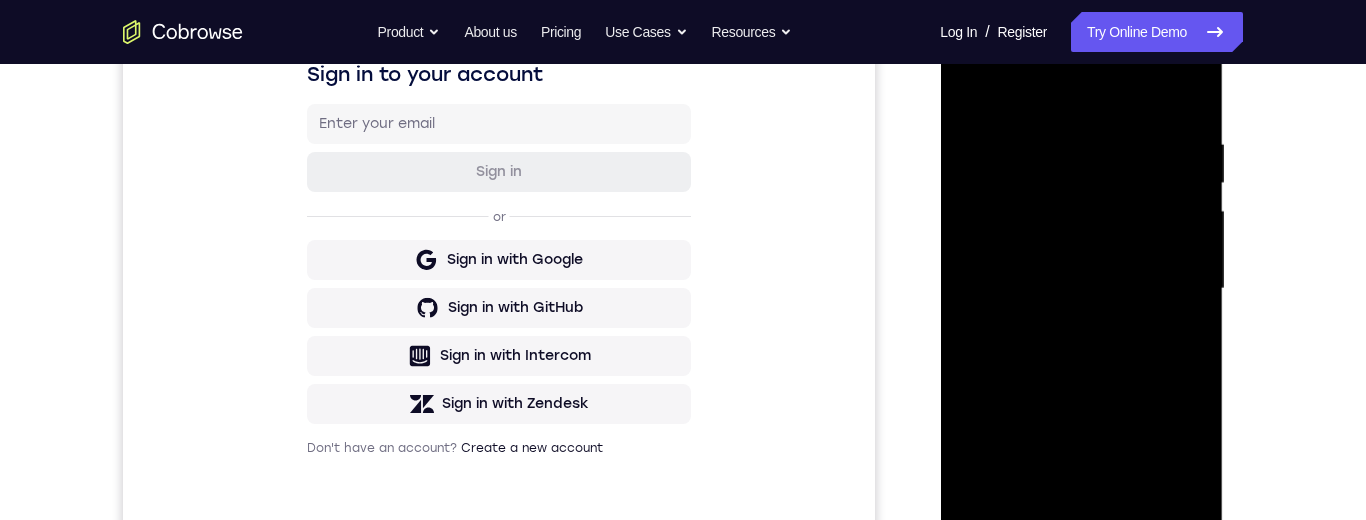 scroll, scrollTop: 359, scrollLeft: 0, axis: vertical 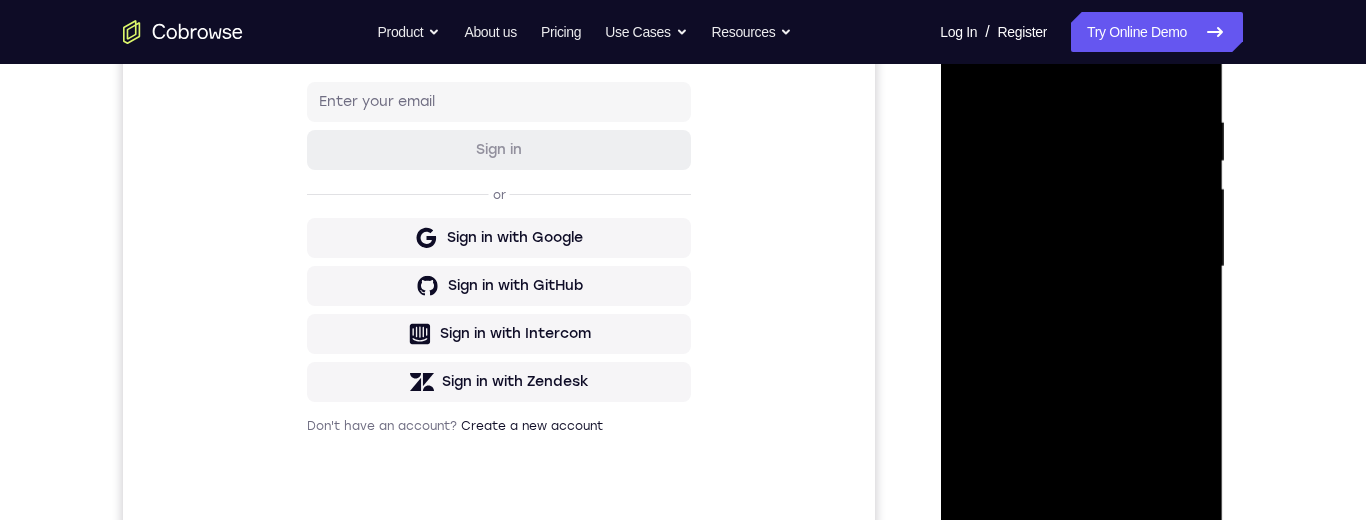 click at bounding box center (1081, 267) 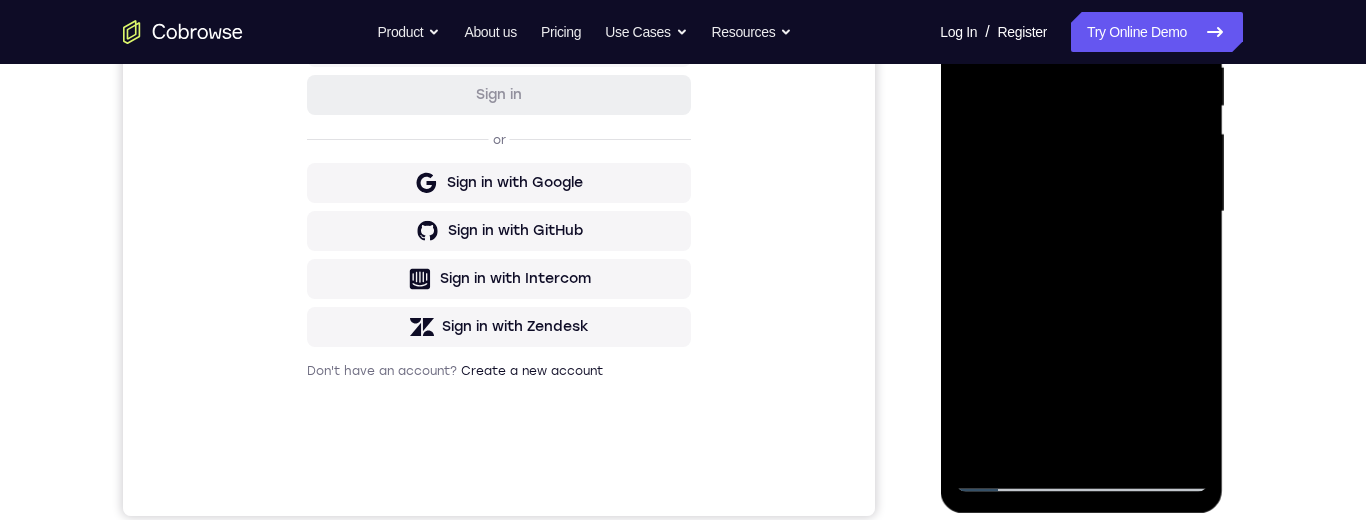 scroll, scrollTop: 386, scrollLeft: 0, axis: vertical 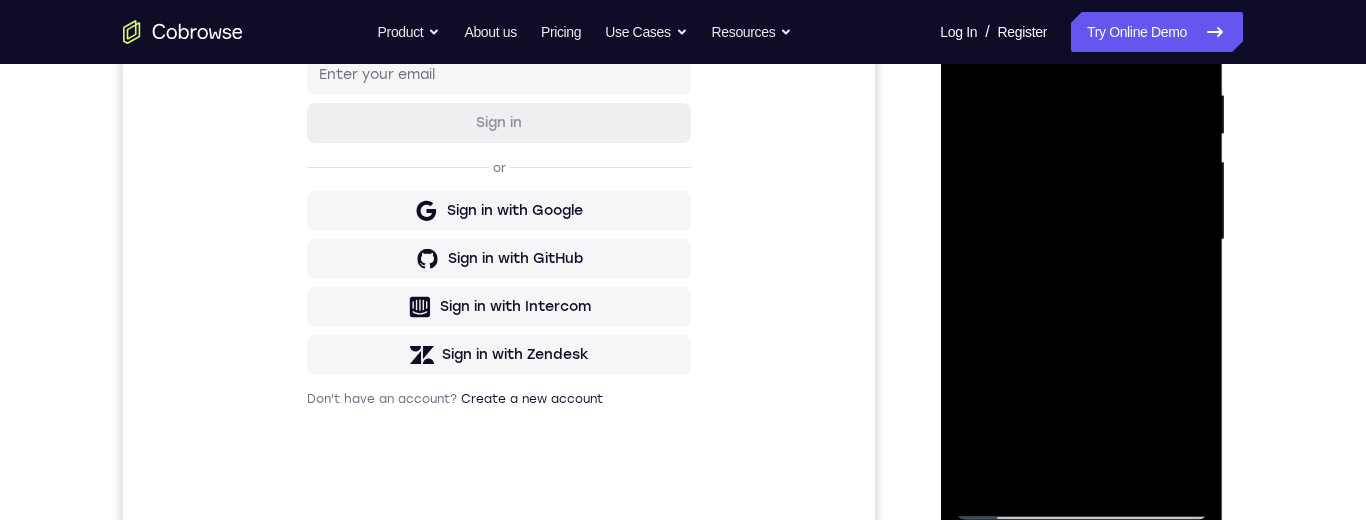 click at bounding box center (1081, 240) 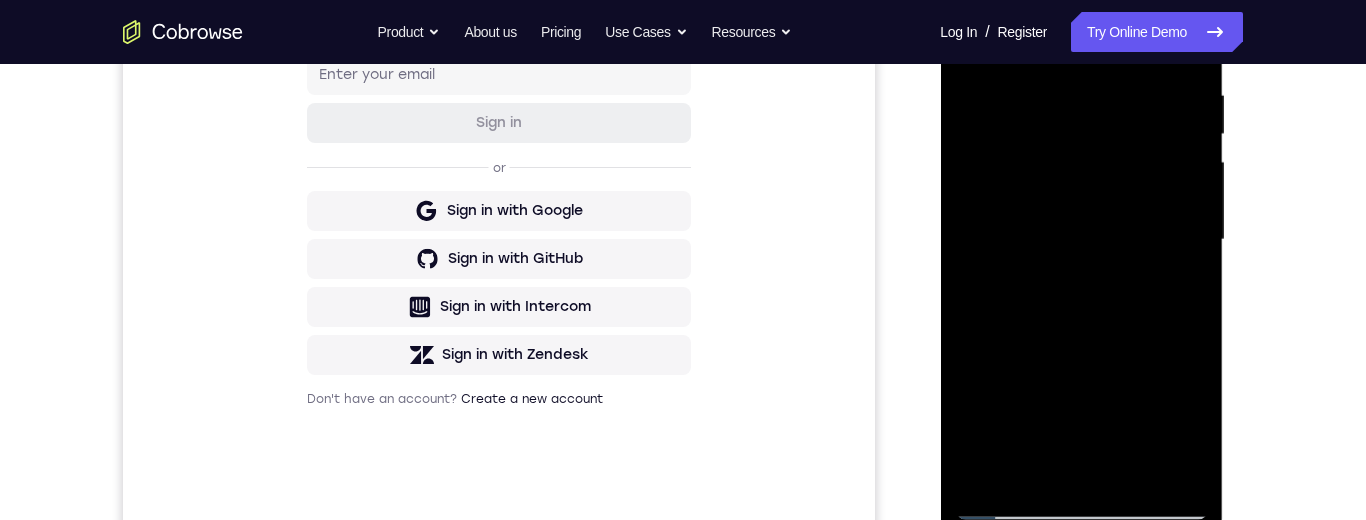 scroll, scrollTop: 372, scrollLeft: 0, axis: vertical 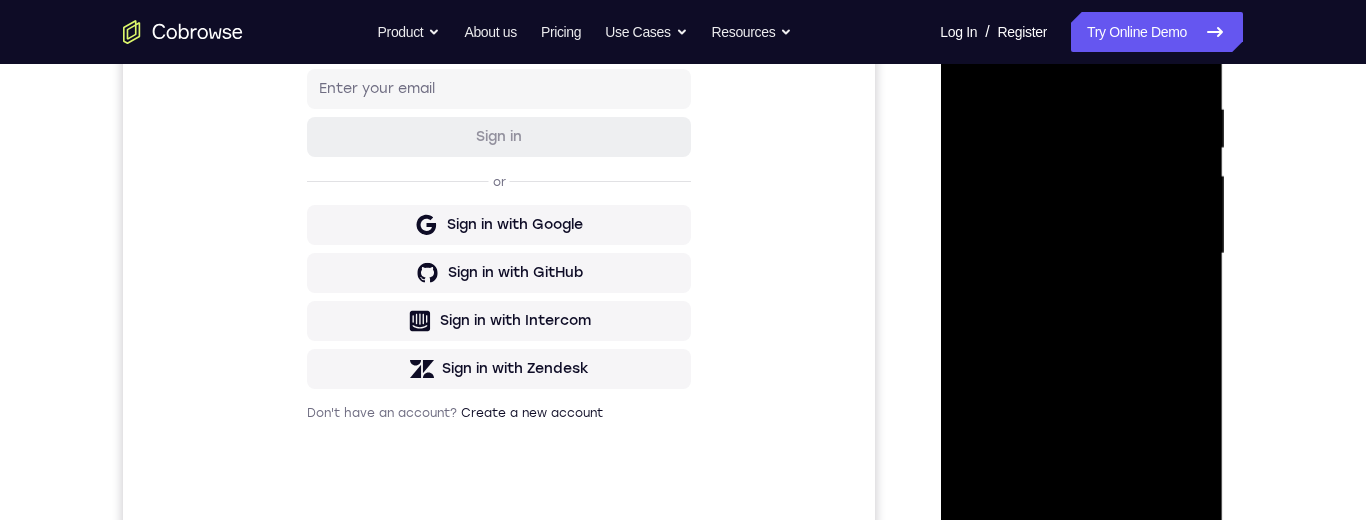 click at bounding box center (1081, 254) 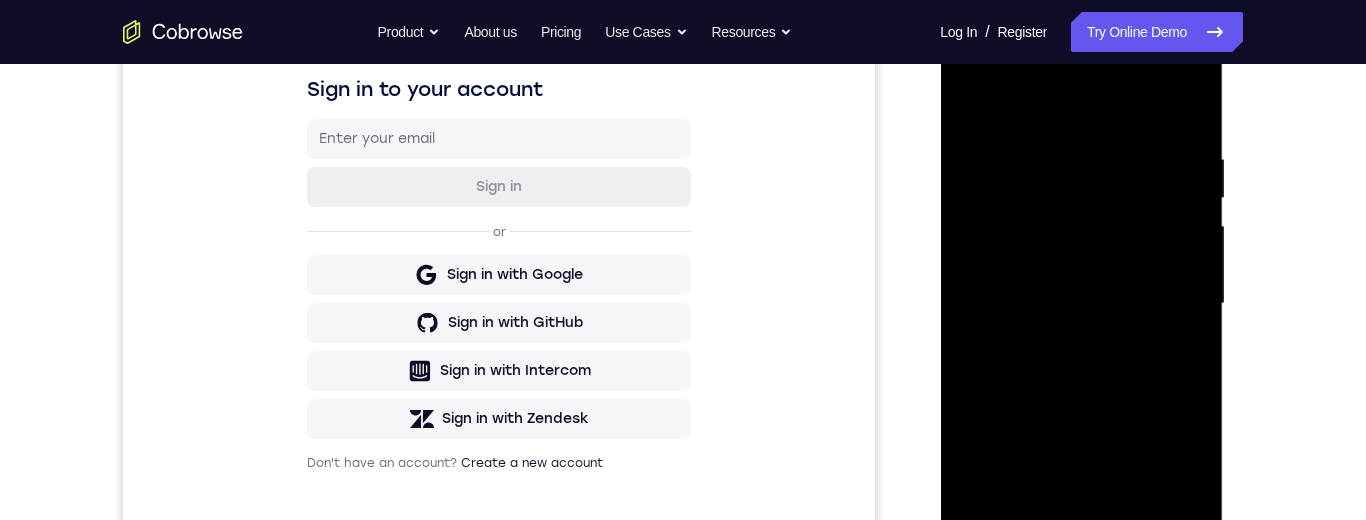 scroll, scrollTop: 215, scrollLeft: 0, axis: vertical 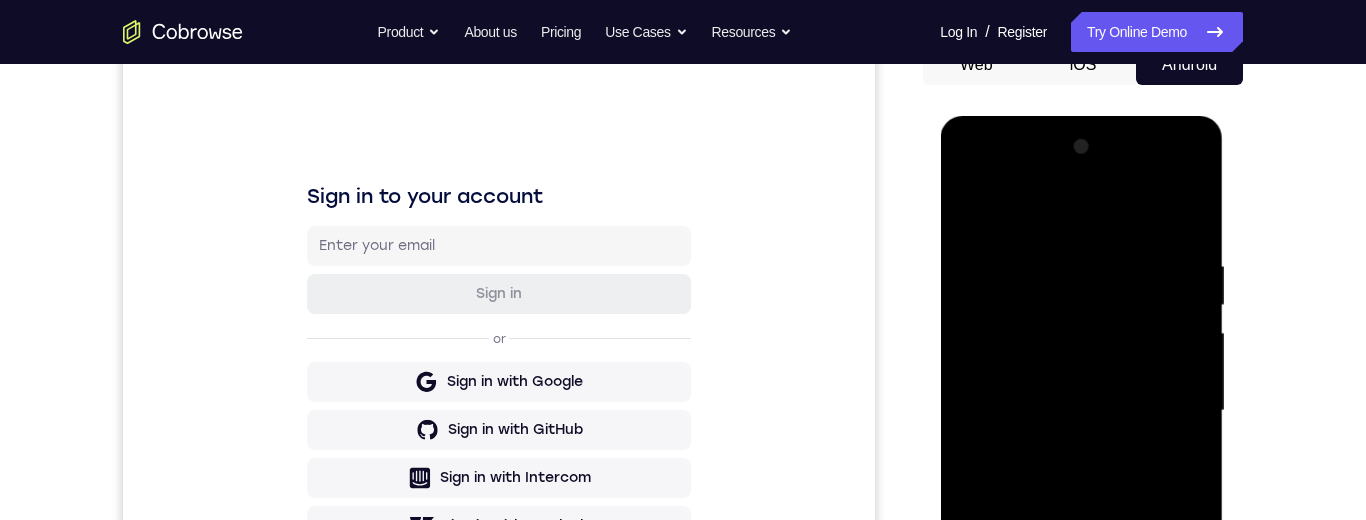 click at bounding box center (1081, 411) 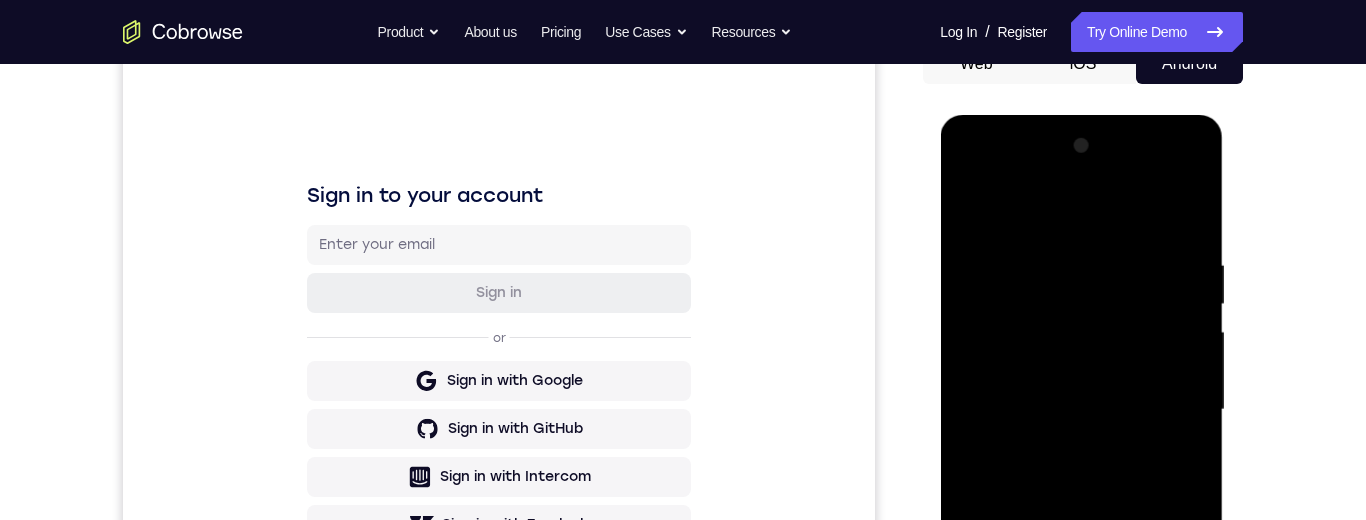 scroll, scrollTop: 344, scrollLeft: 0, axis: vertical 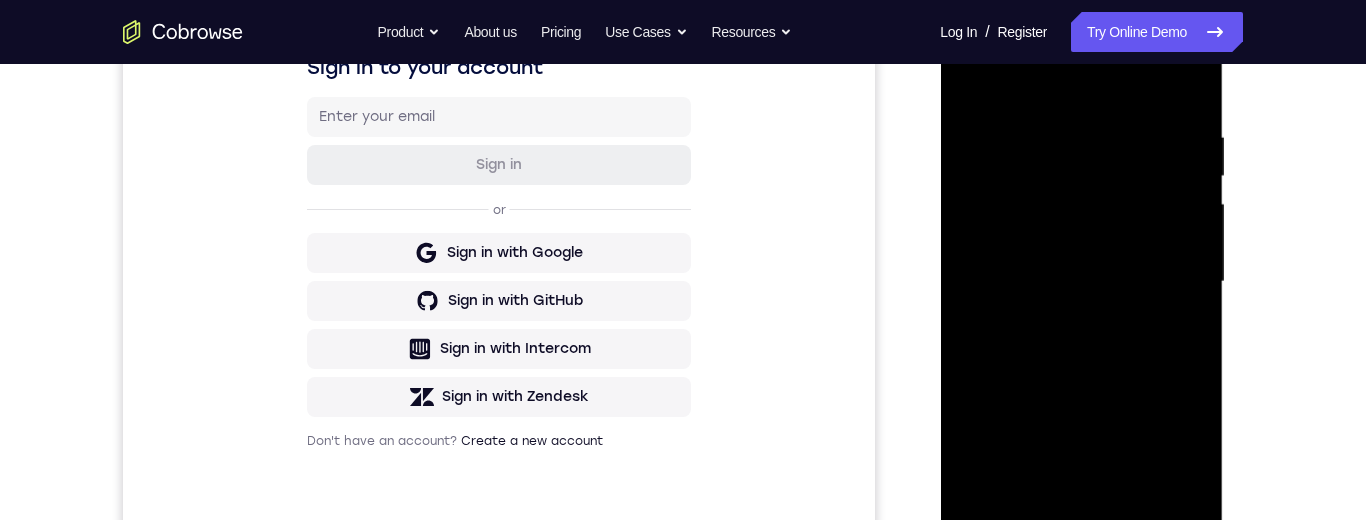 click at bounding box center [1081, 282] 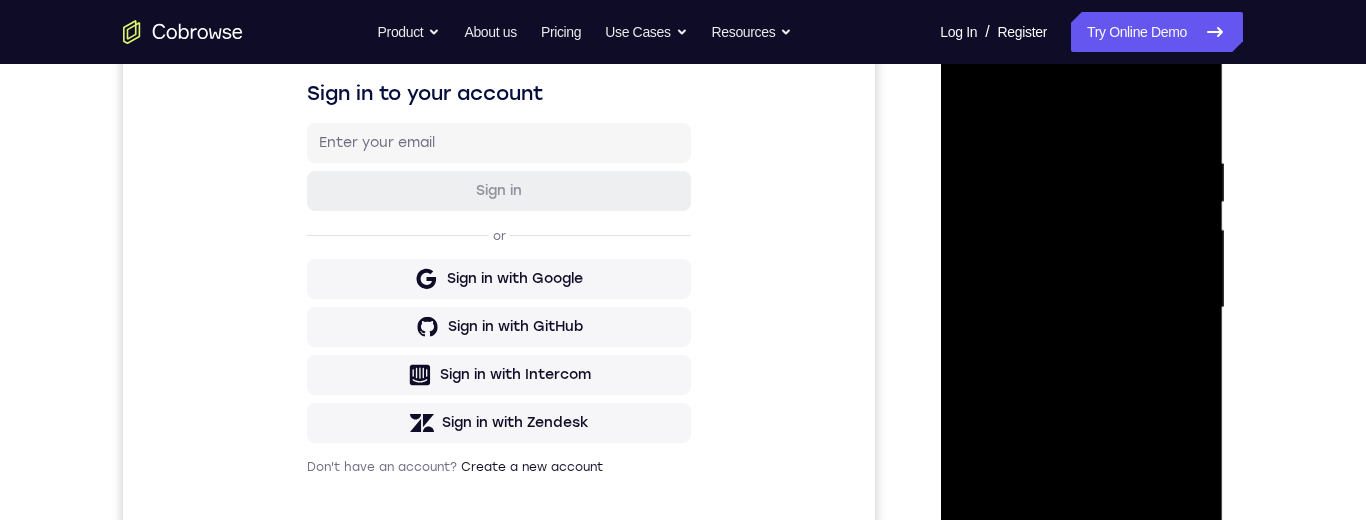 scroll, scrollTop: 187, scrollLeft: 0, axis: vertical 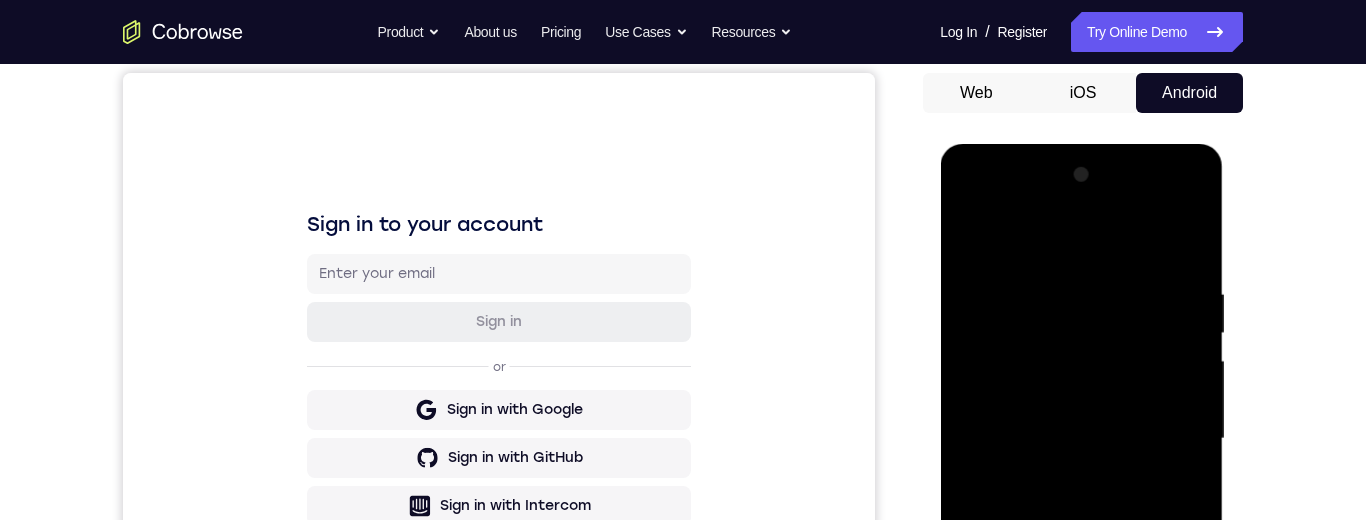 click at bounding box center (1081, 439) 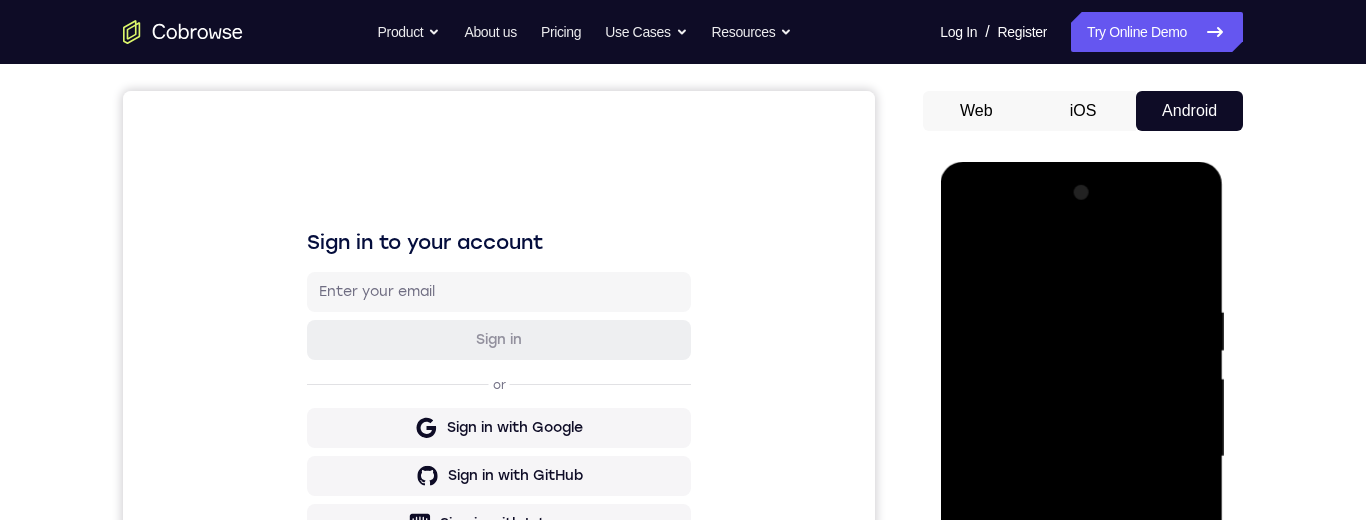 click at bounding box center [1081, 457] 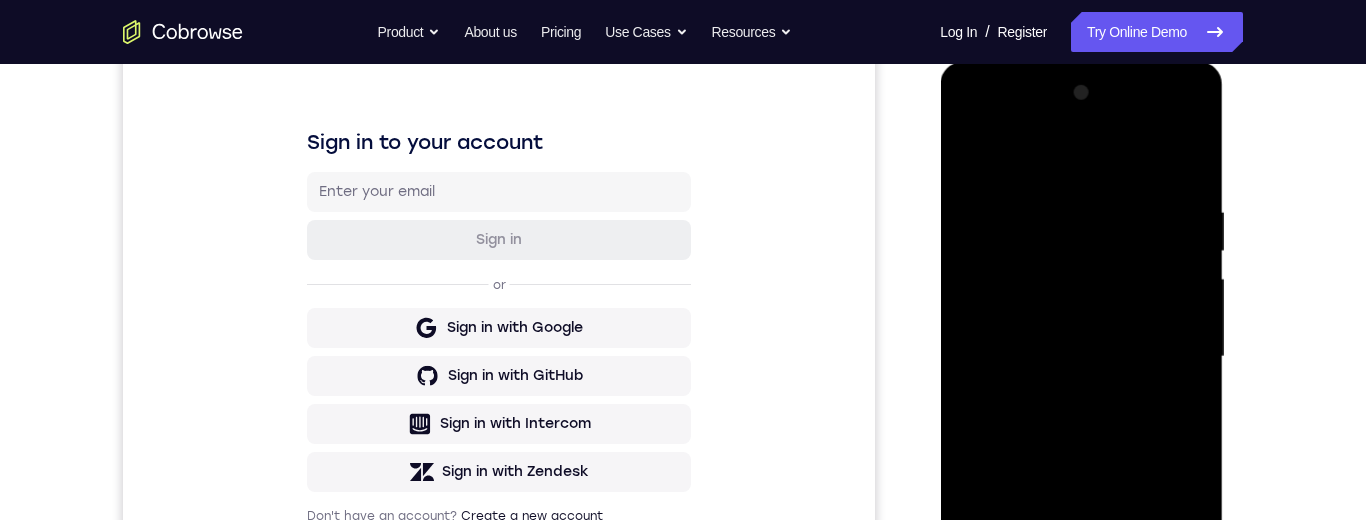 click at bounding box center [1081, 357] 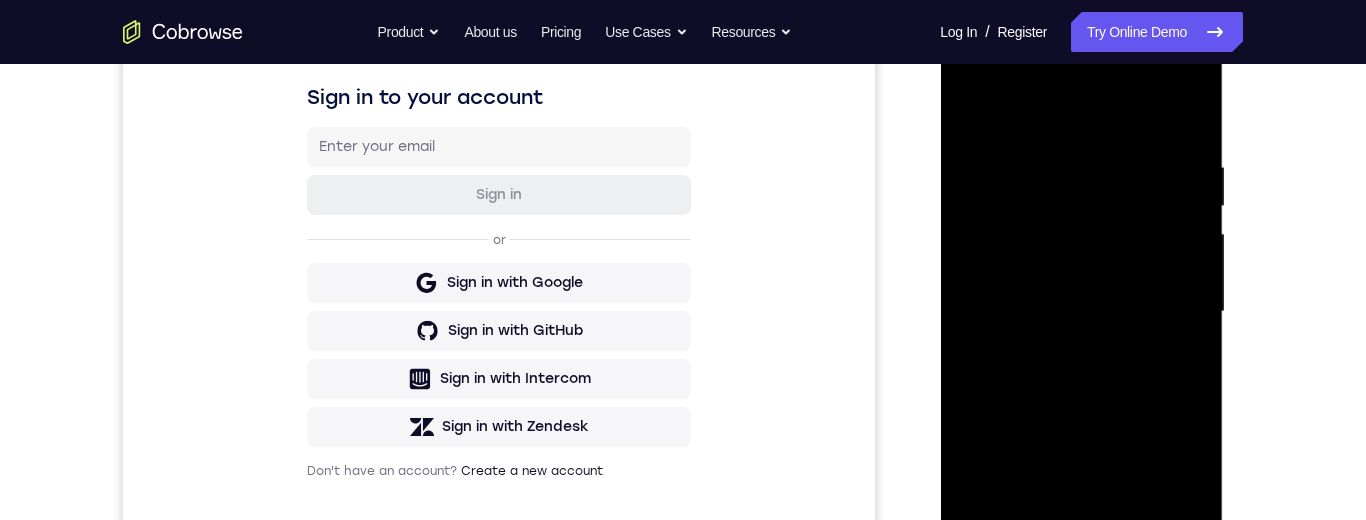 scroll, scrollTop: 310, scrollLeft: 0, axis: vertical 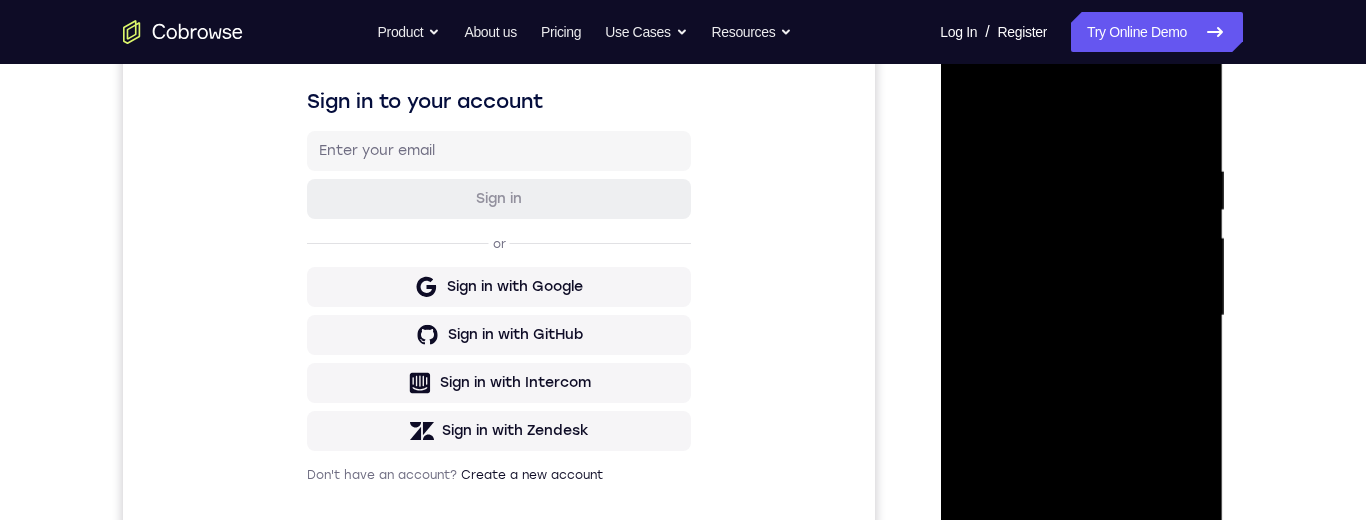 click at bounding box center [1081, 316] 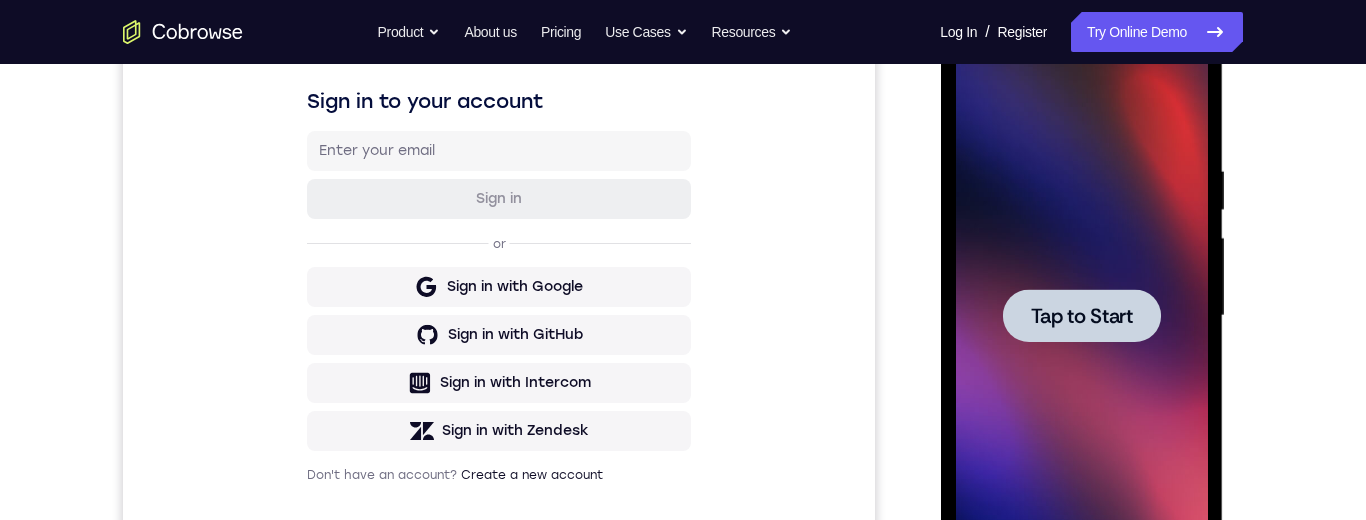 click on "Tap to Start" at bounding box center [1081, 316] 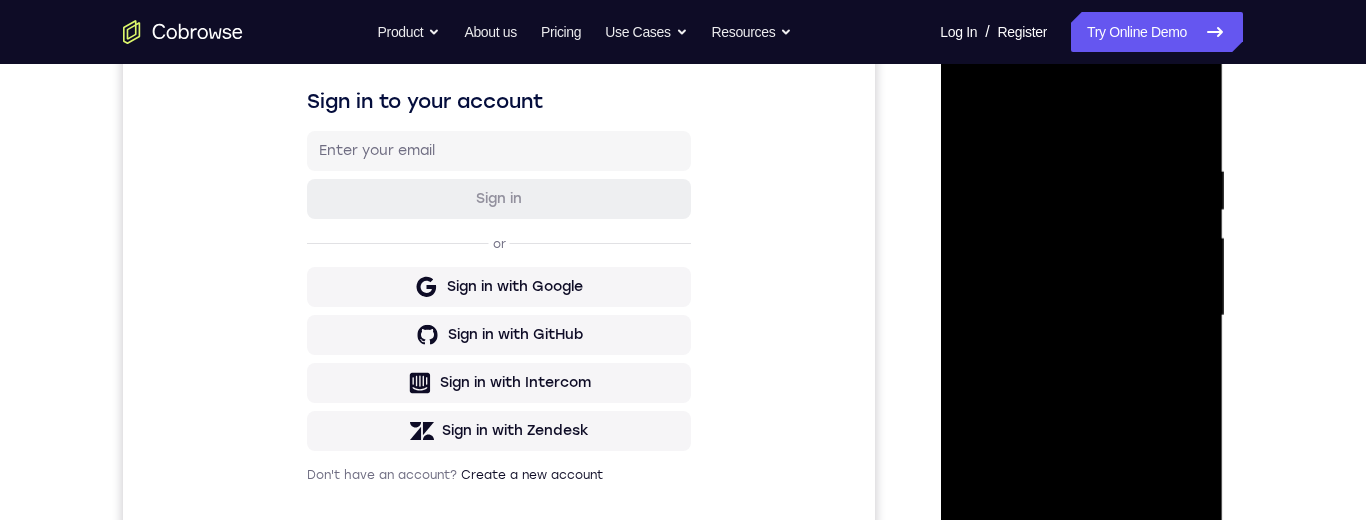 scroll, scrollTop: 448, scrollLeft: 0, axis: vertical 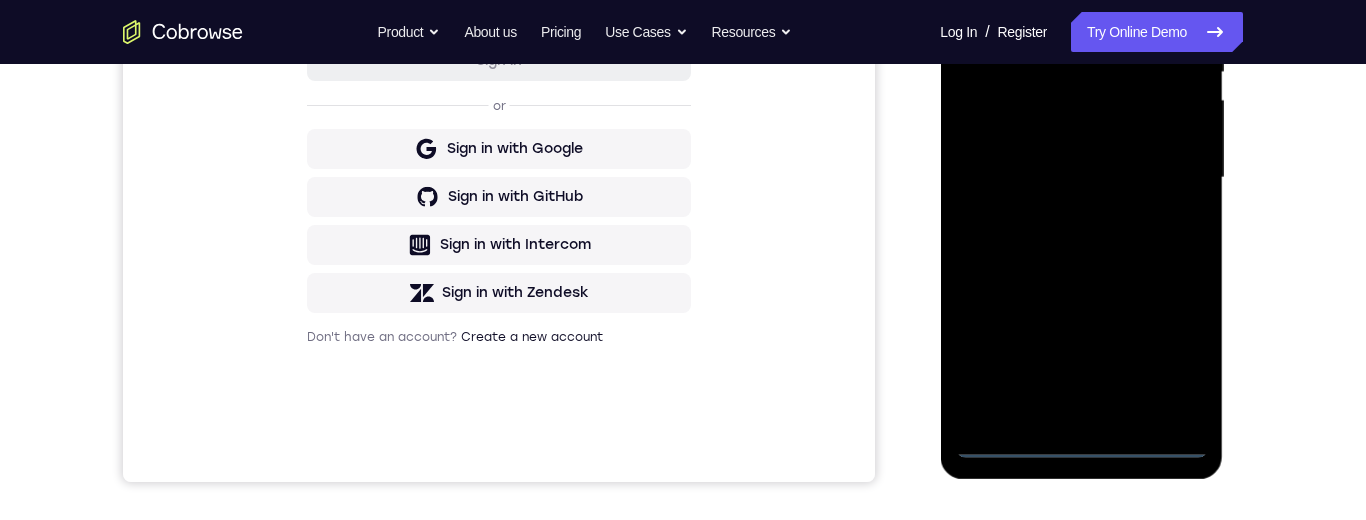 click at bounding box center [1081, 178] 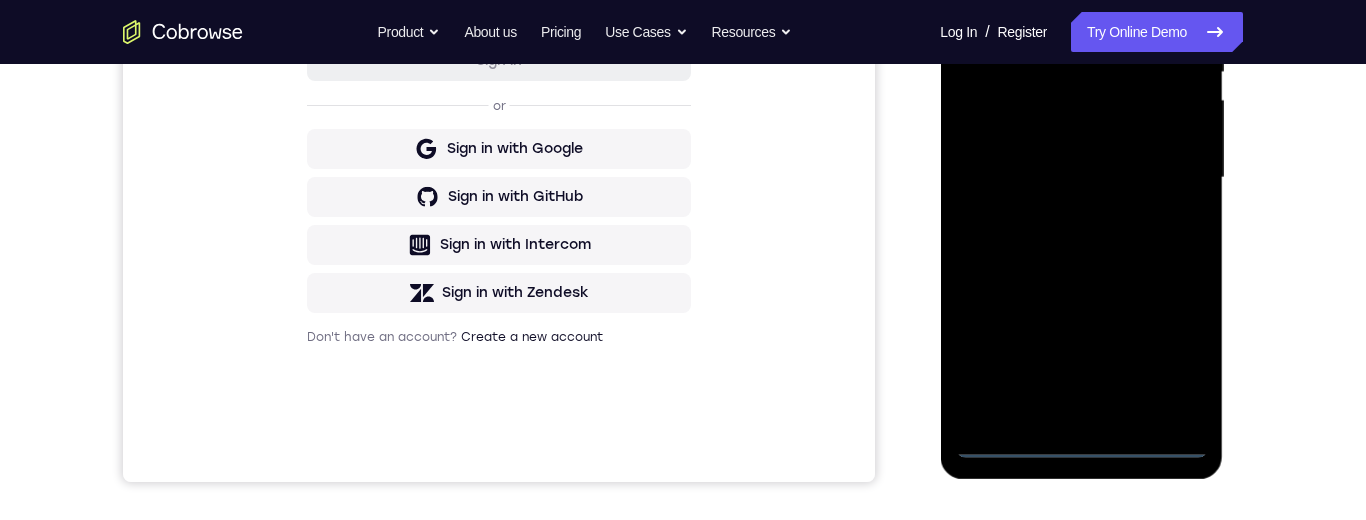 click at bounding box center (1081, 178) 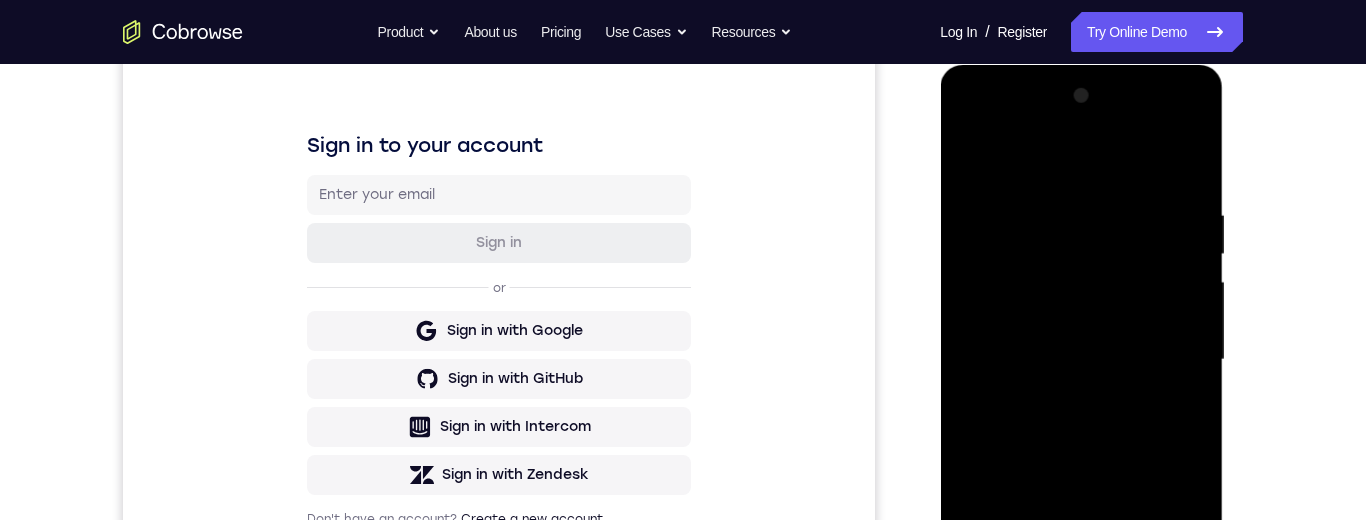 click at bounding box center [1081, 360] 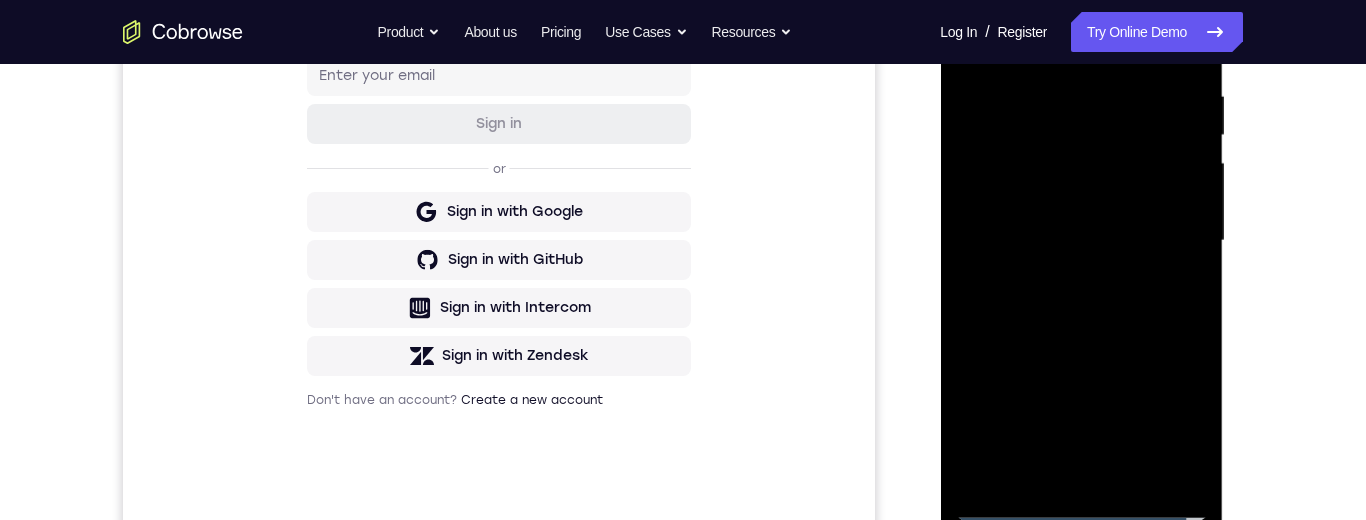 scroll, scrollTop: 388, scrollLeft: 0, axis: vertical 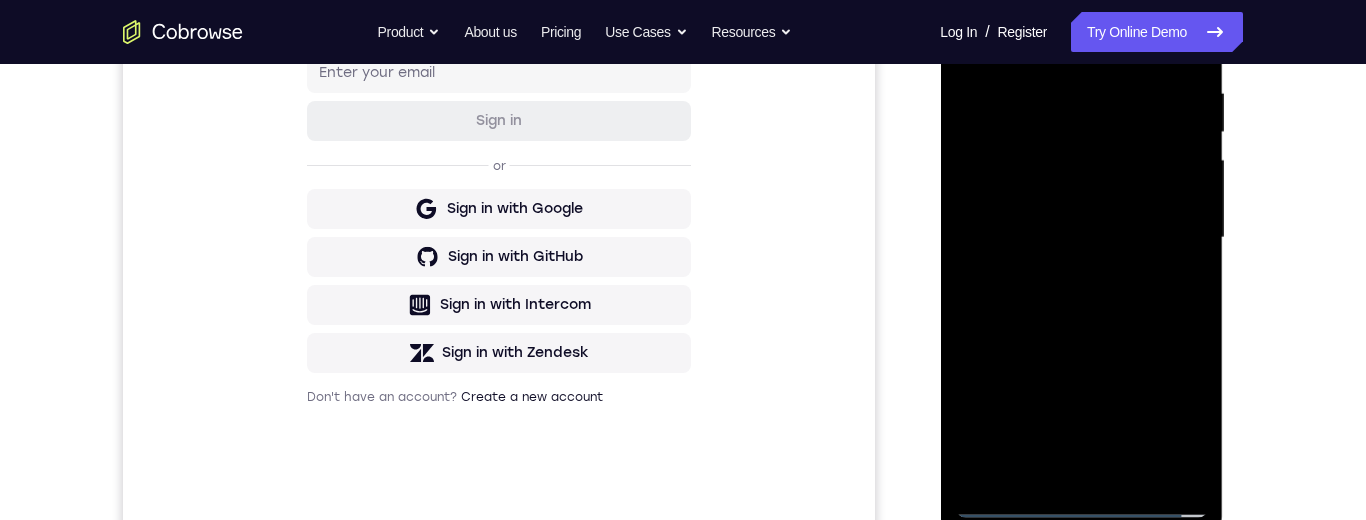 click at bounding box center [1081, 238] 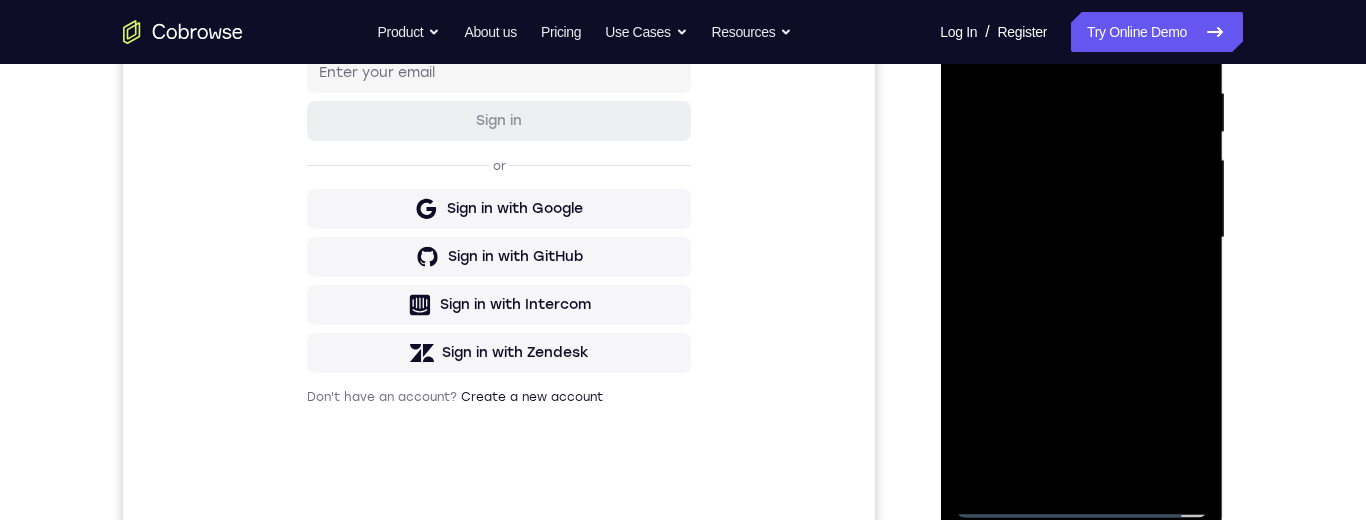 scroll, scrollTop: 365, scrollLeft: 0, axis: vertical 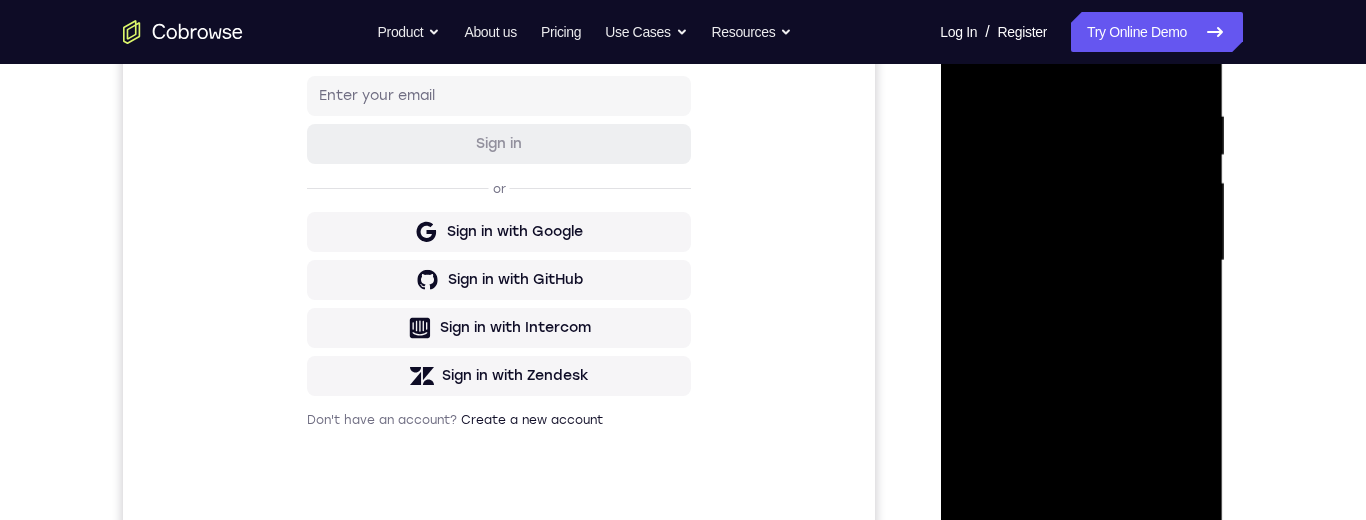 click at bounding box center (1081, 261) 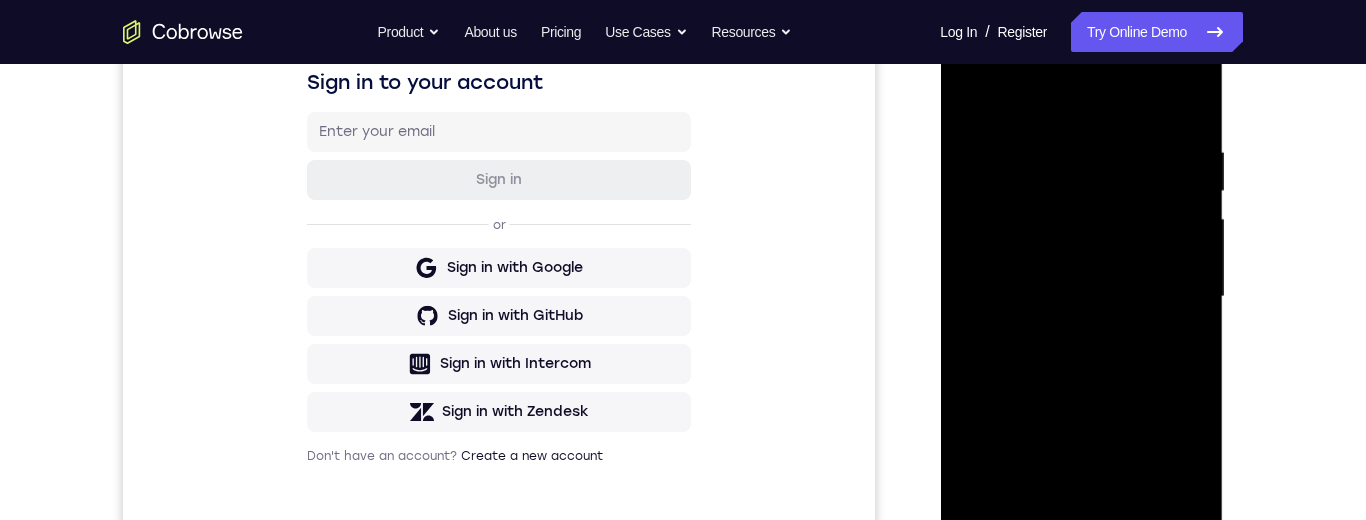scroll, scrollTop: 289, scrollLeft: 0, axis: vertical 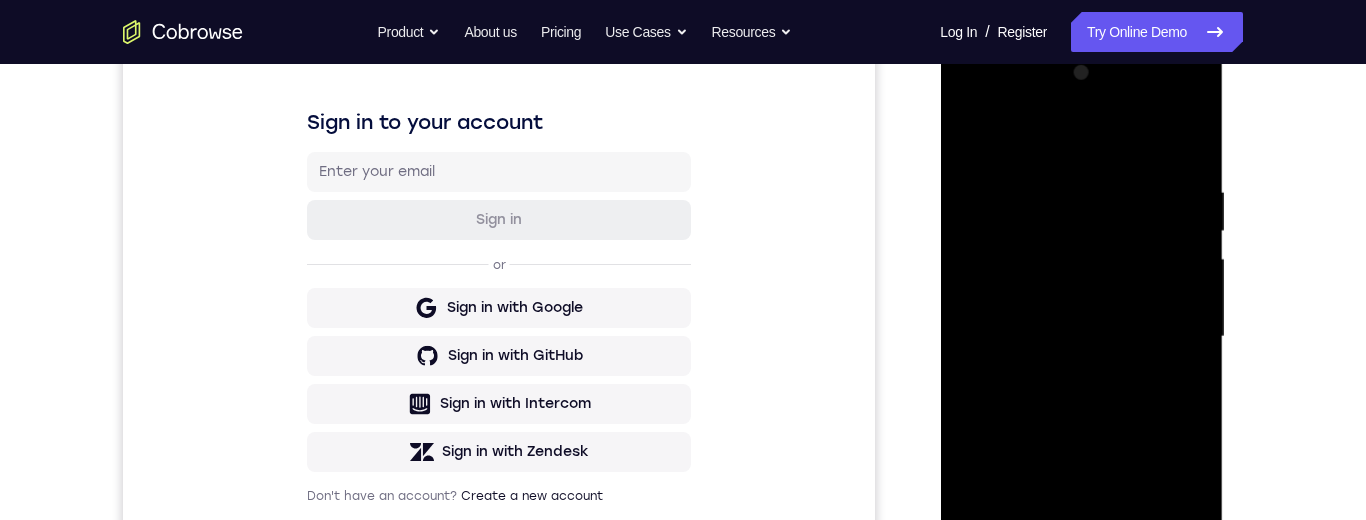 click at bounding box center [1081, 337] 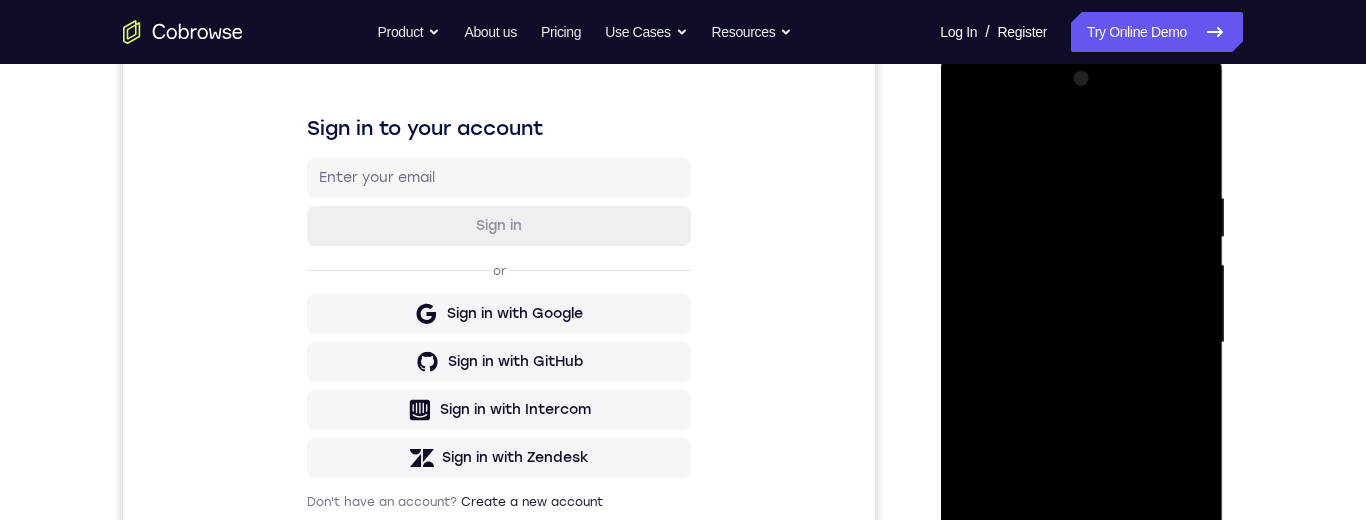 click at bounding box center (1081, 343) 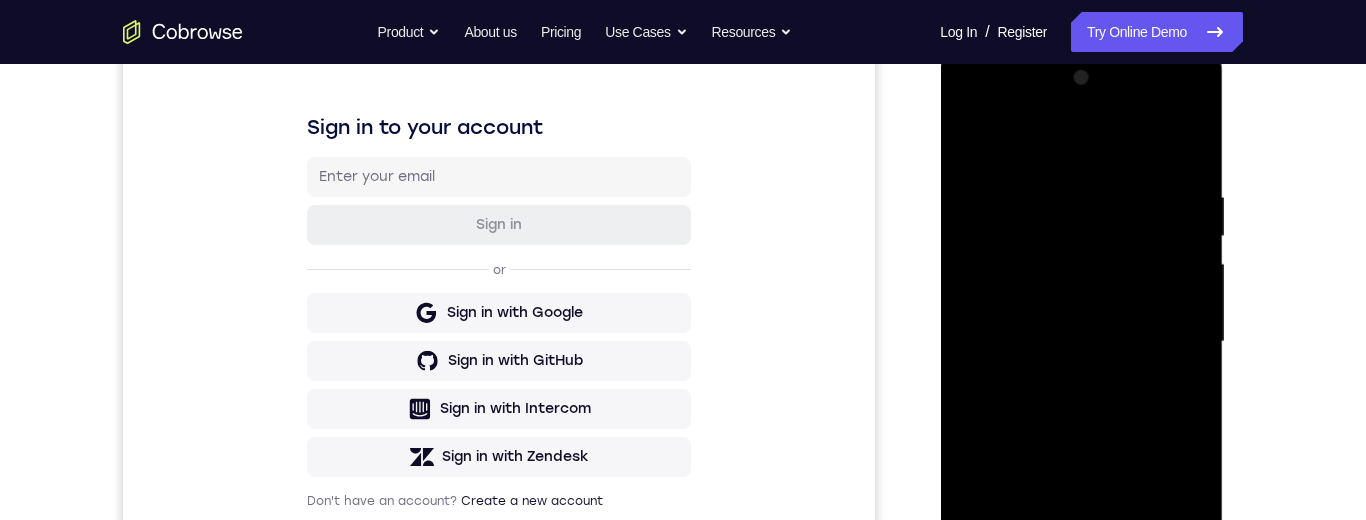 scroll, scrollTop: 287, scrollLeft: 0, axis: vertical 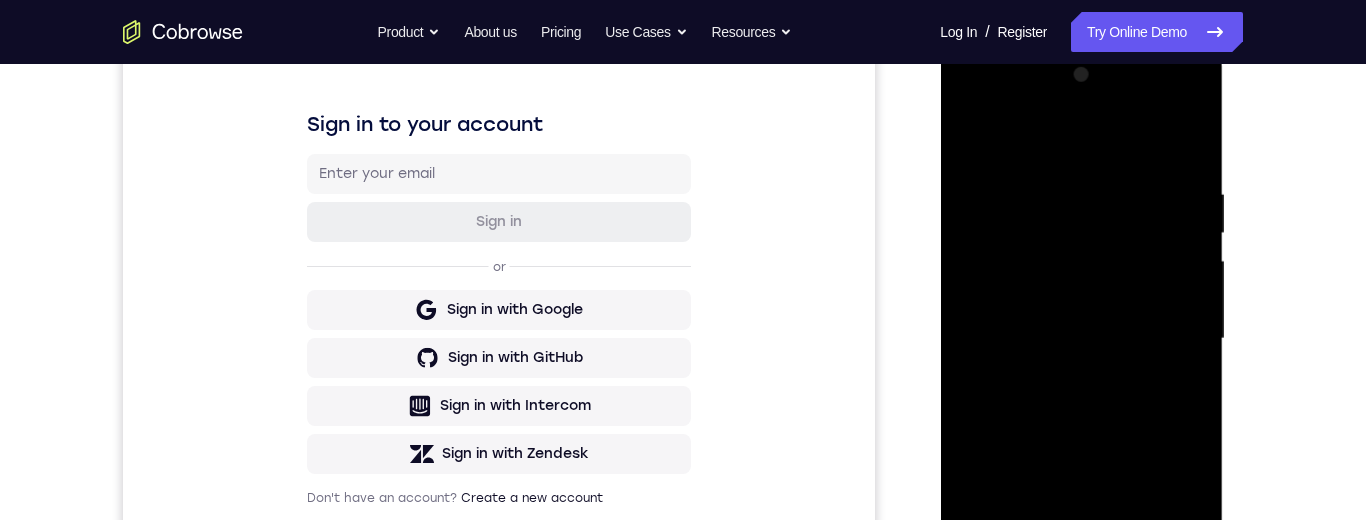 click at bounding box center (1081, 339) 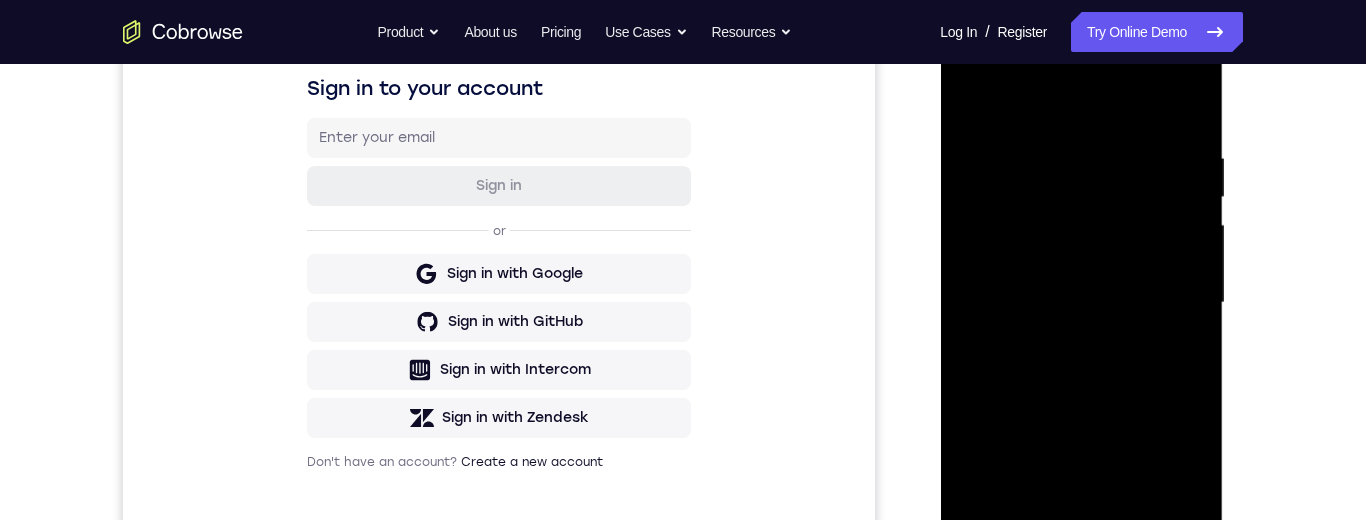 scroll, scrollTop: 327, scrollLeft: 0, axis: vertical 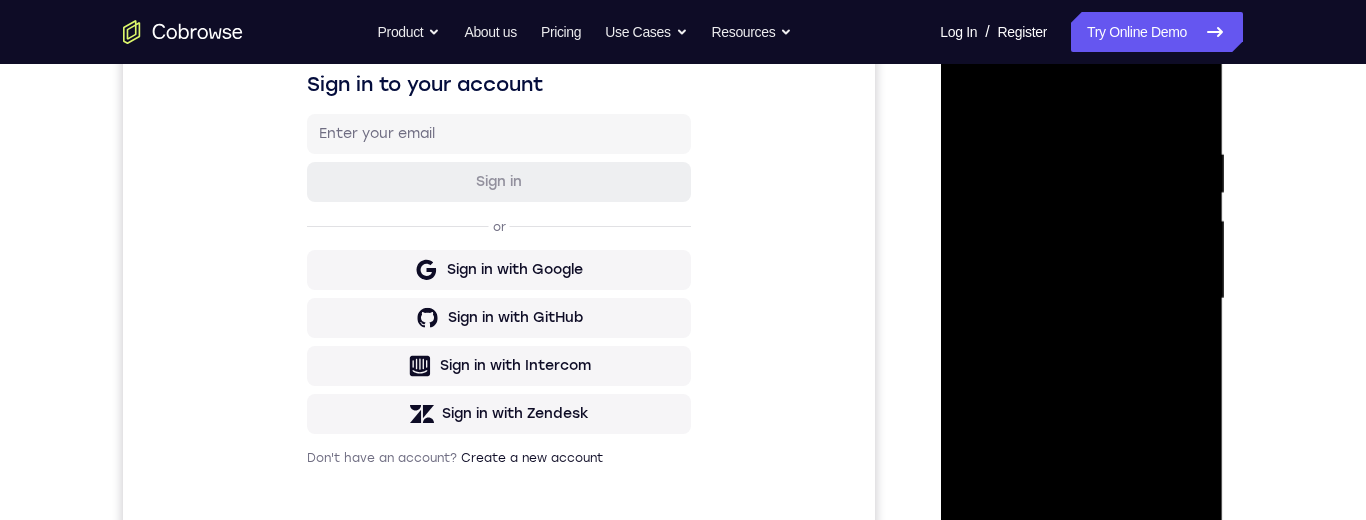 click at bounding box center [1081, 299] 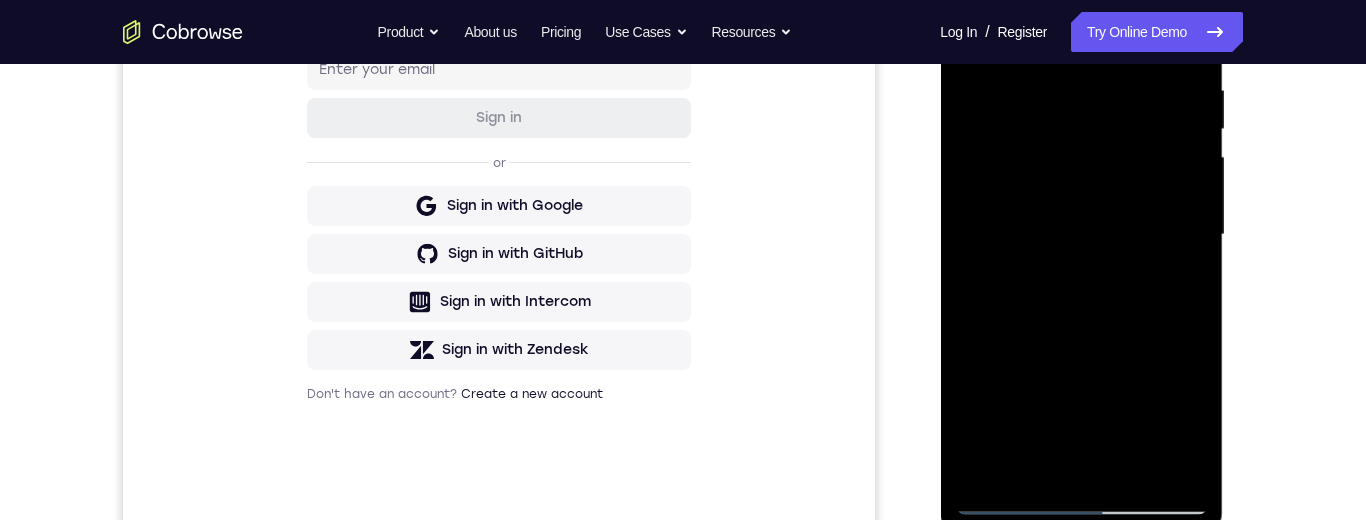 scroll, scrollTop: 407, scrollLeft: 0, axis: vertical 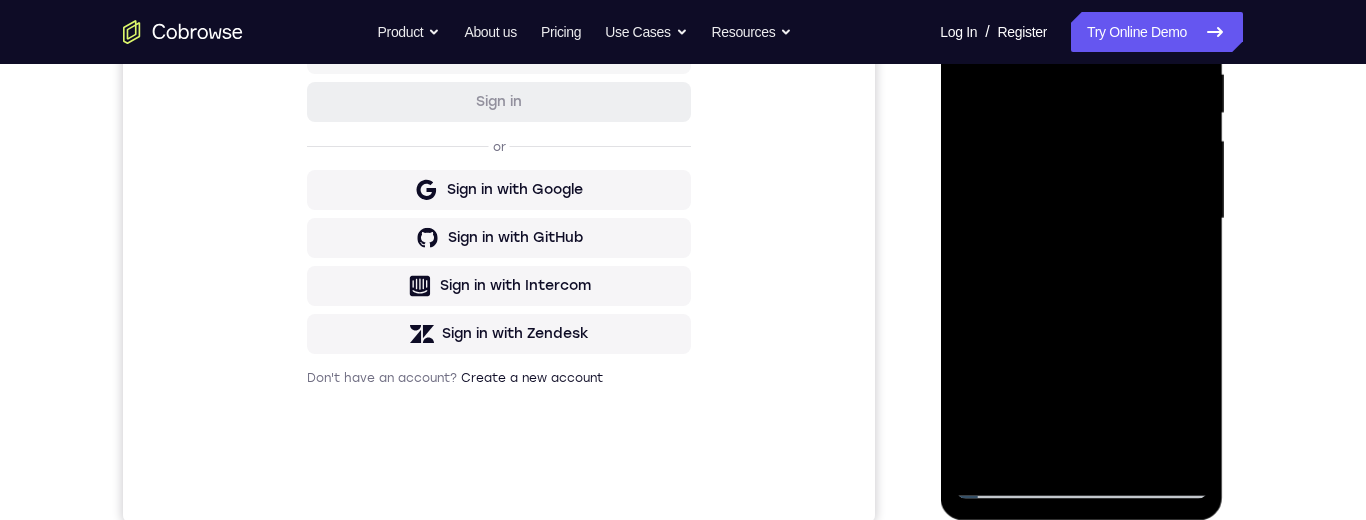 click at bounding box center (1081, 219) 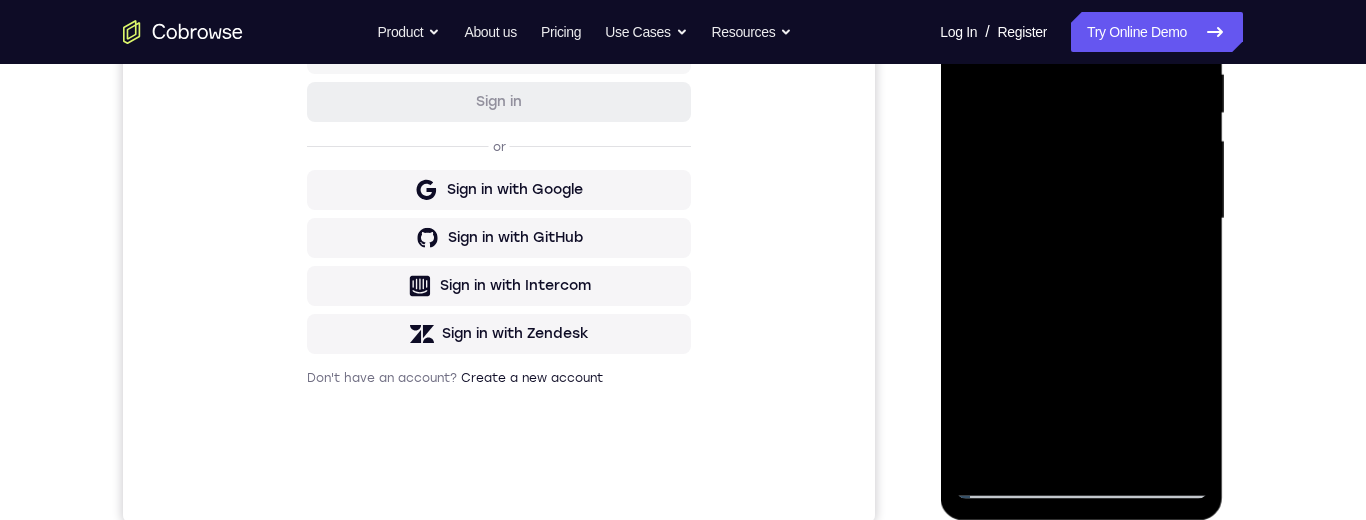 click at bounding box center [1081, 219] 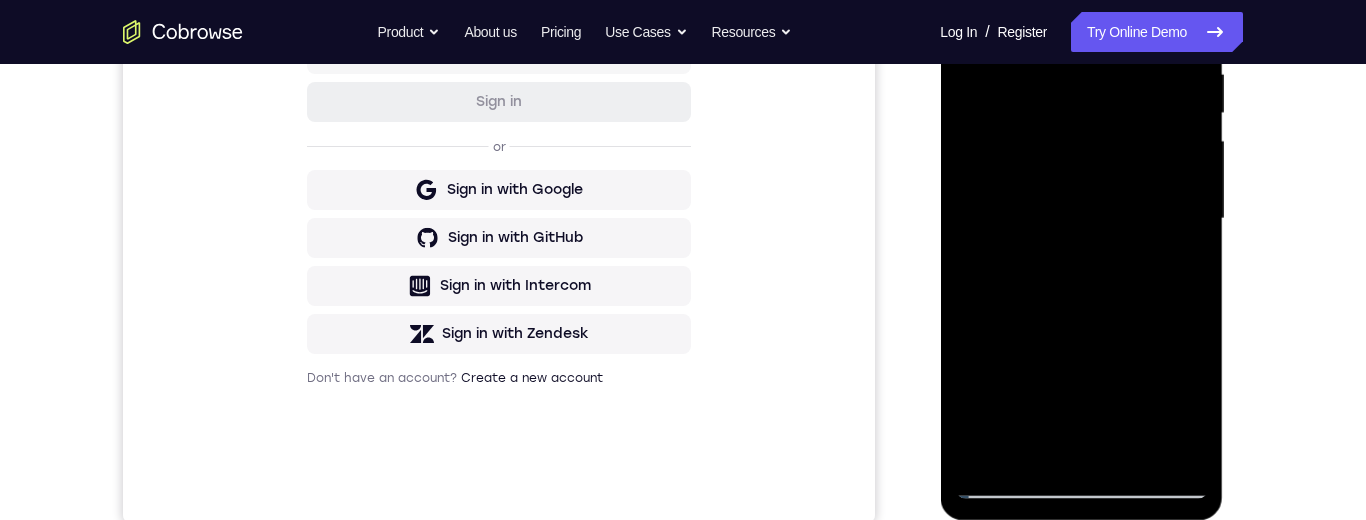 click at bounding box center [1081, 219] 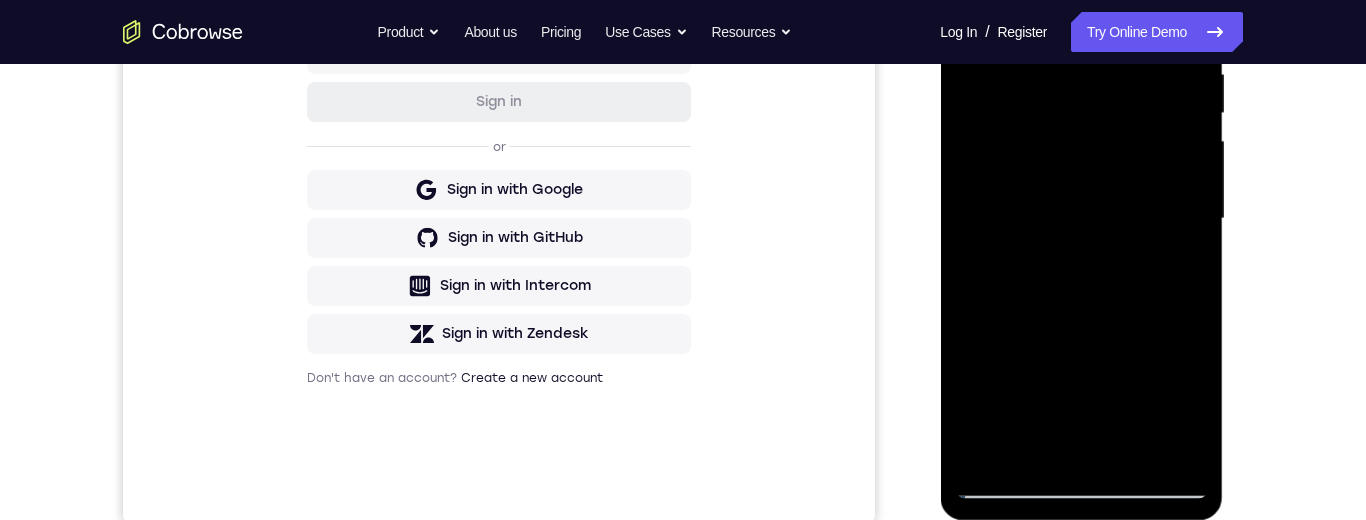 click at bounding box center (1081, 219) 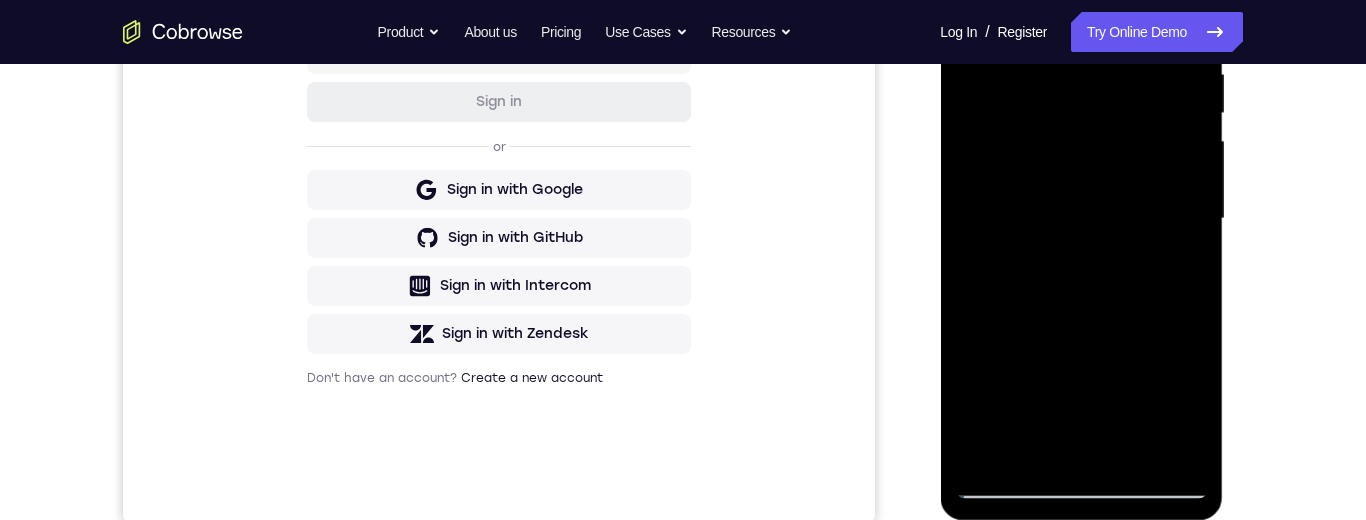 click at bounding box center [1081, 219] 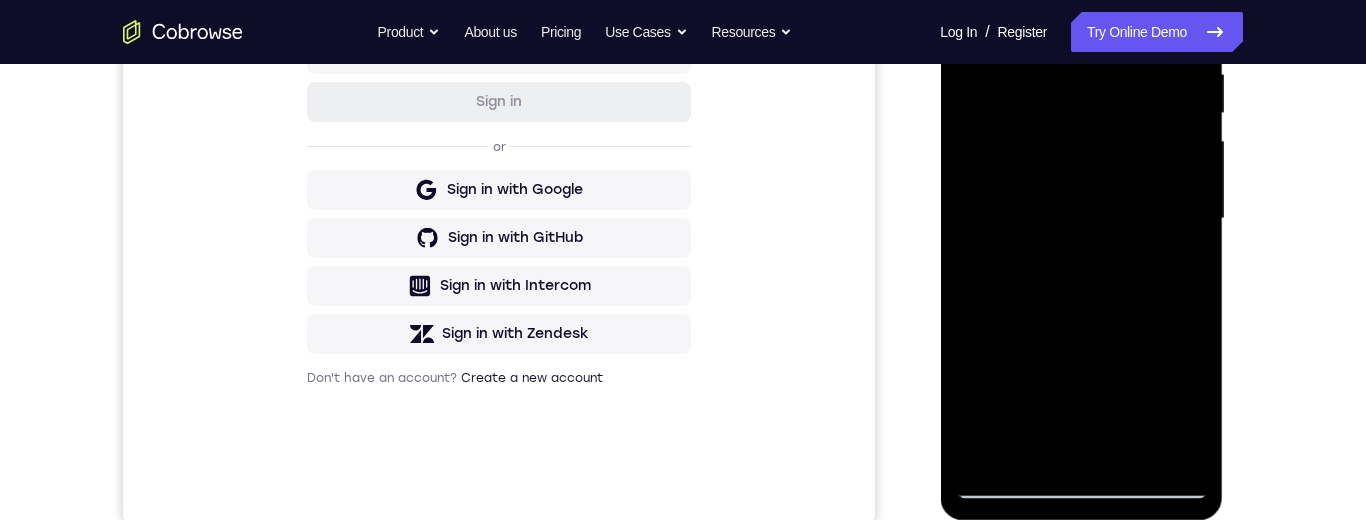 click at bounding box center [1081, 219] 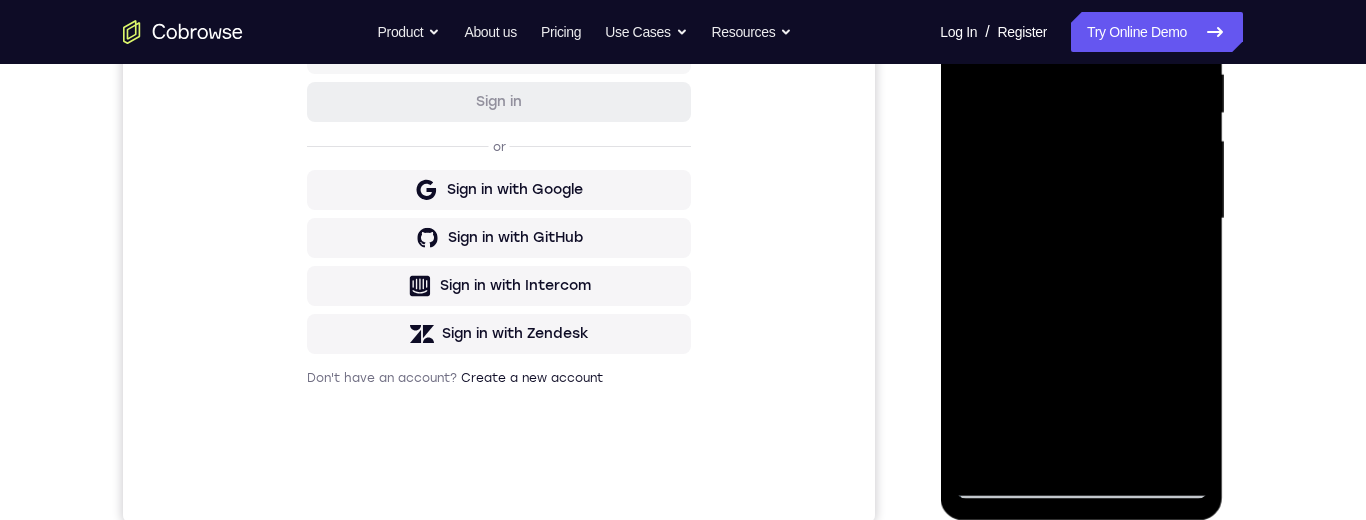 click at bounding box center (1081, 219) 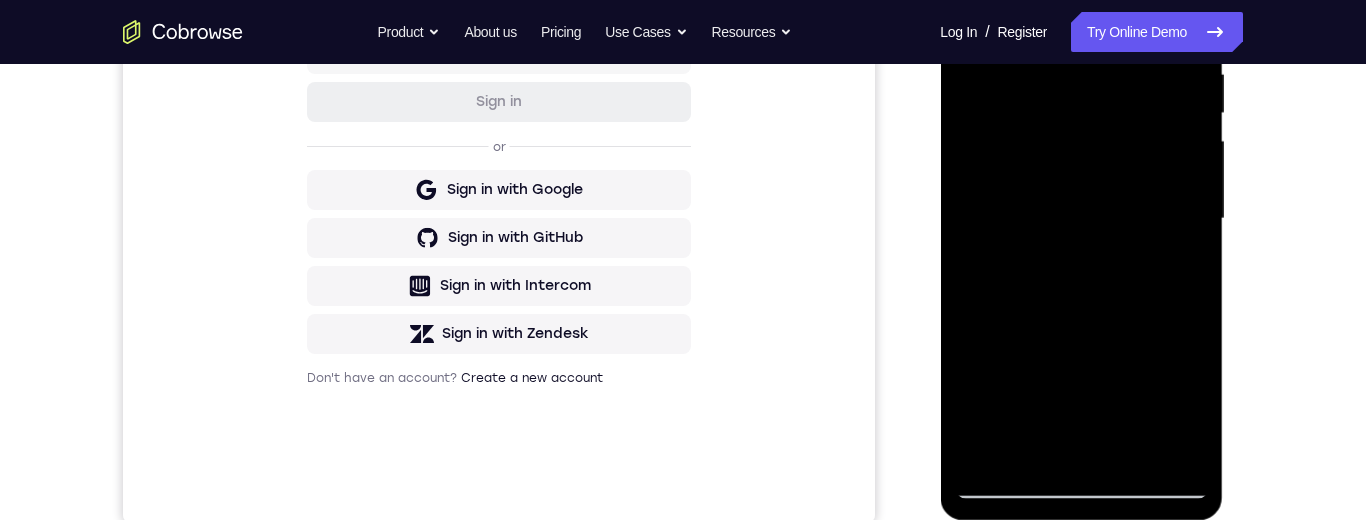 click at bounding box center [1081, 219] 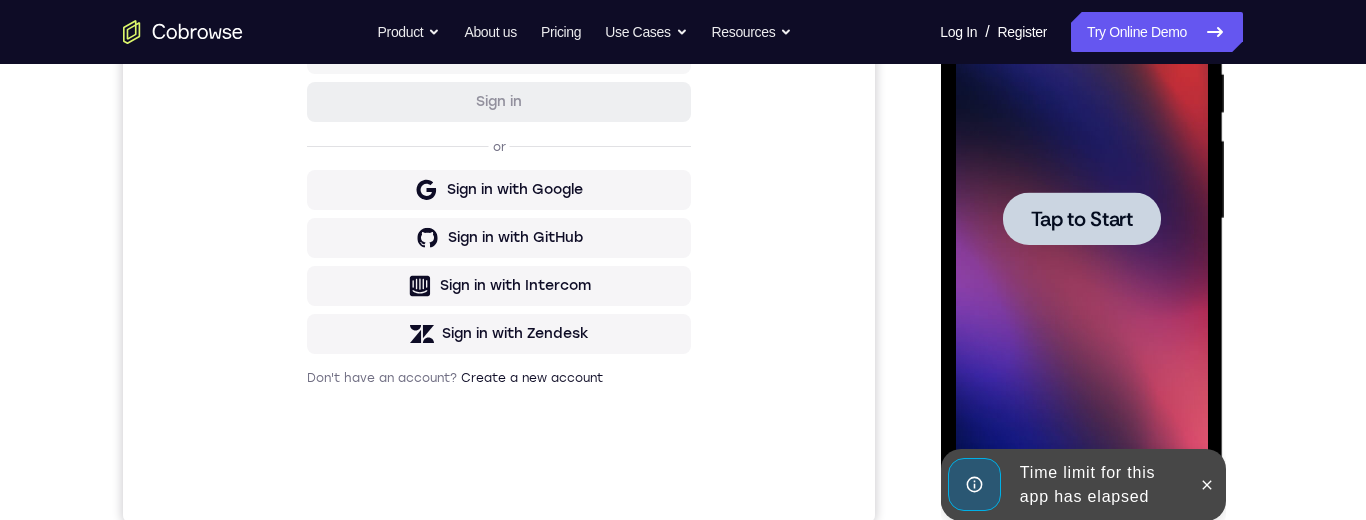 scroll, scrollTop: 303, scrollLeft: 0, axis: vertical 